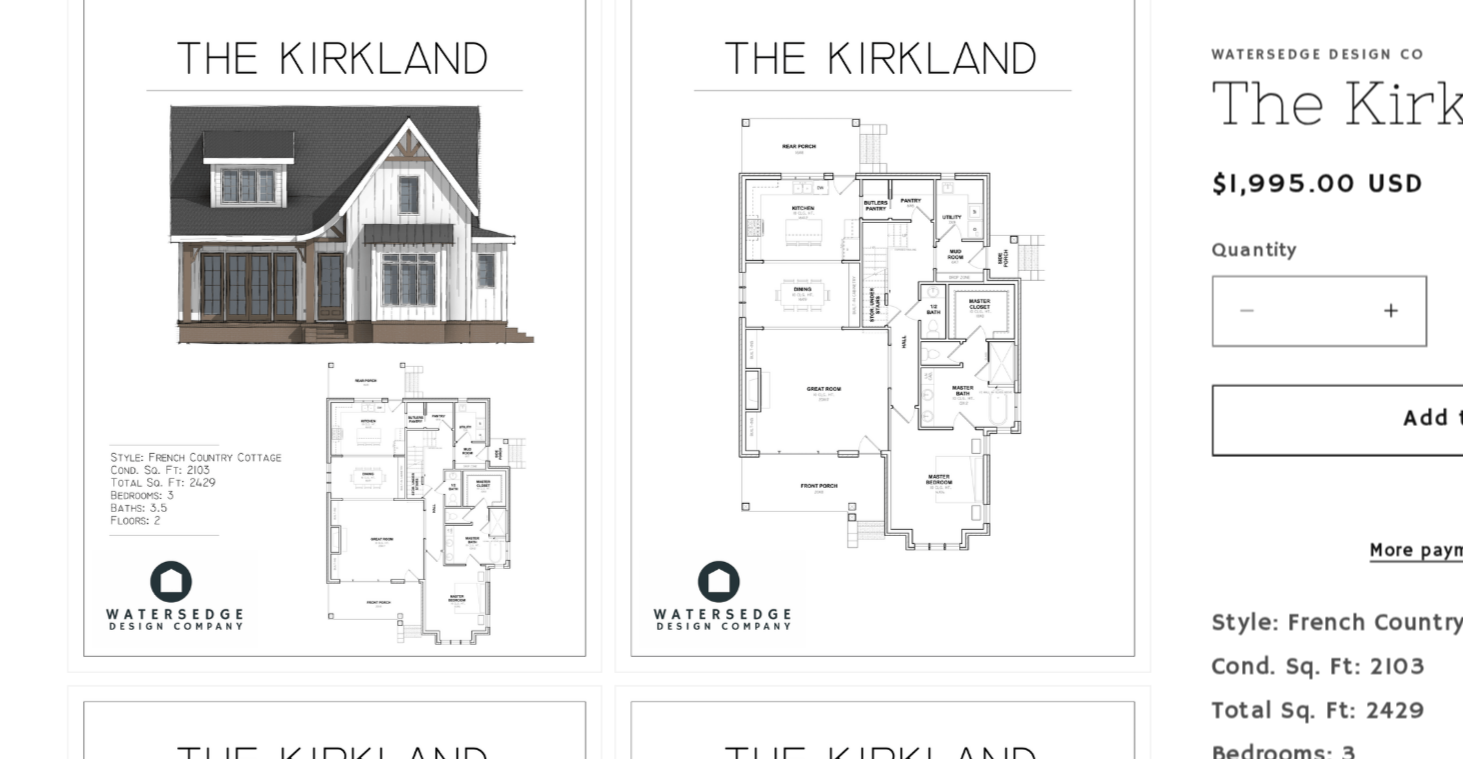 scroll, scrollTop: 1063, scrollLeft: 0, axis: vertical 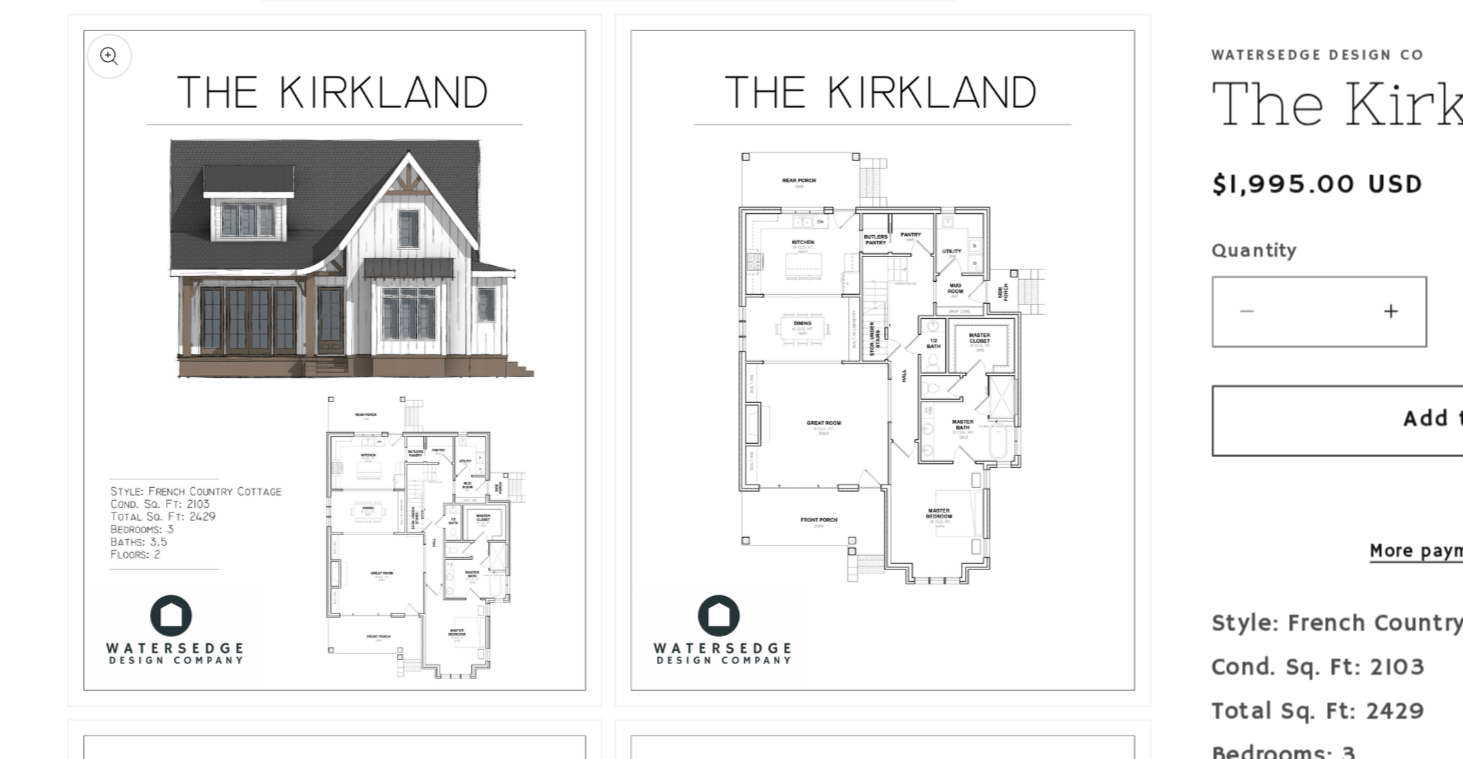 click on "Open media 2 in modal" at bounding box center [183, 465] 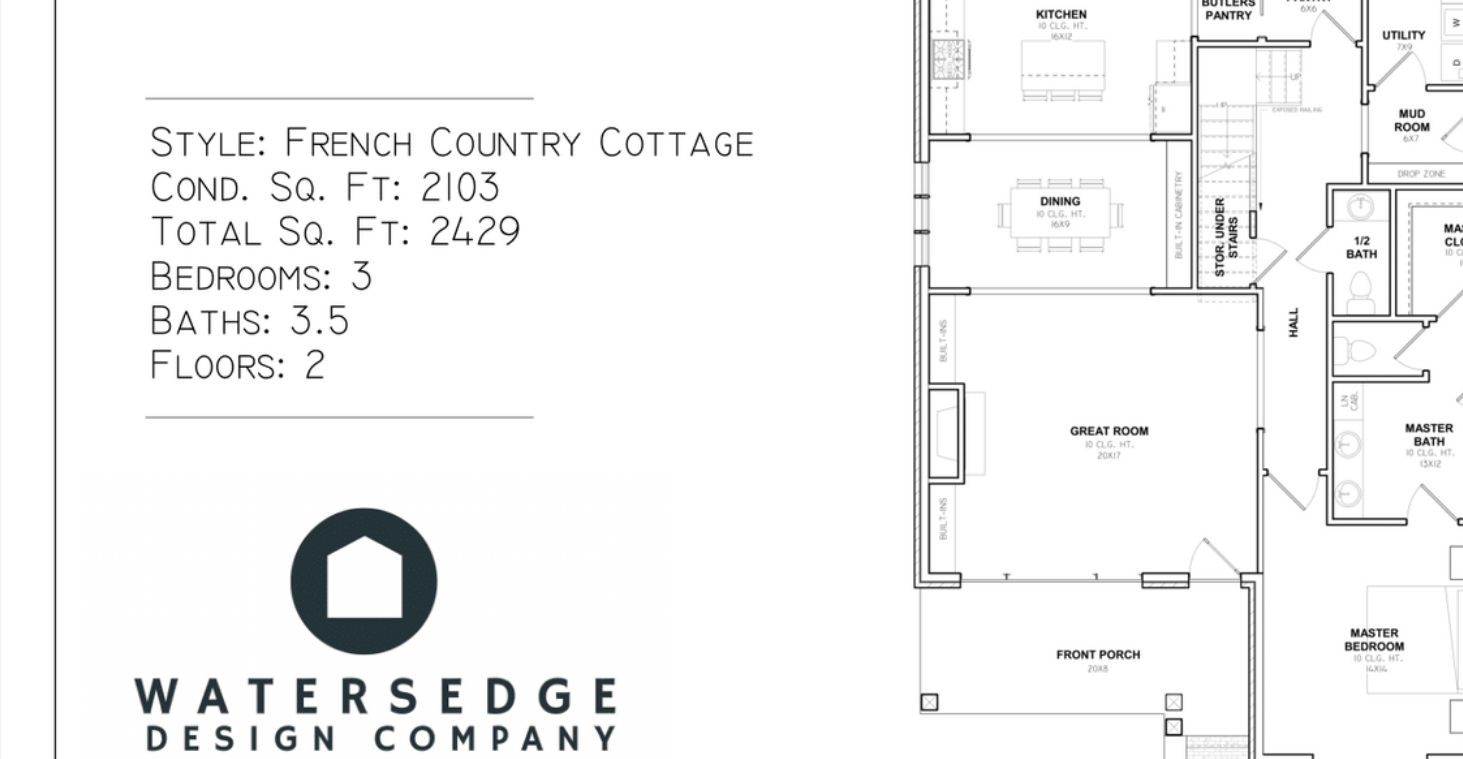scroll, scrollTop: 2659, scrollLeft: 0, axis: vertical 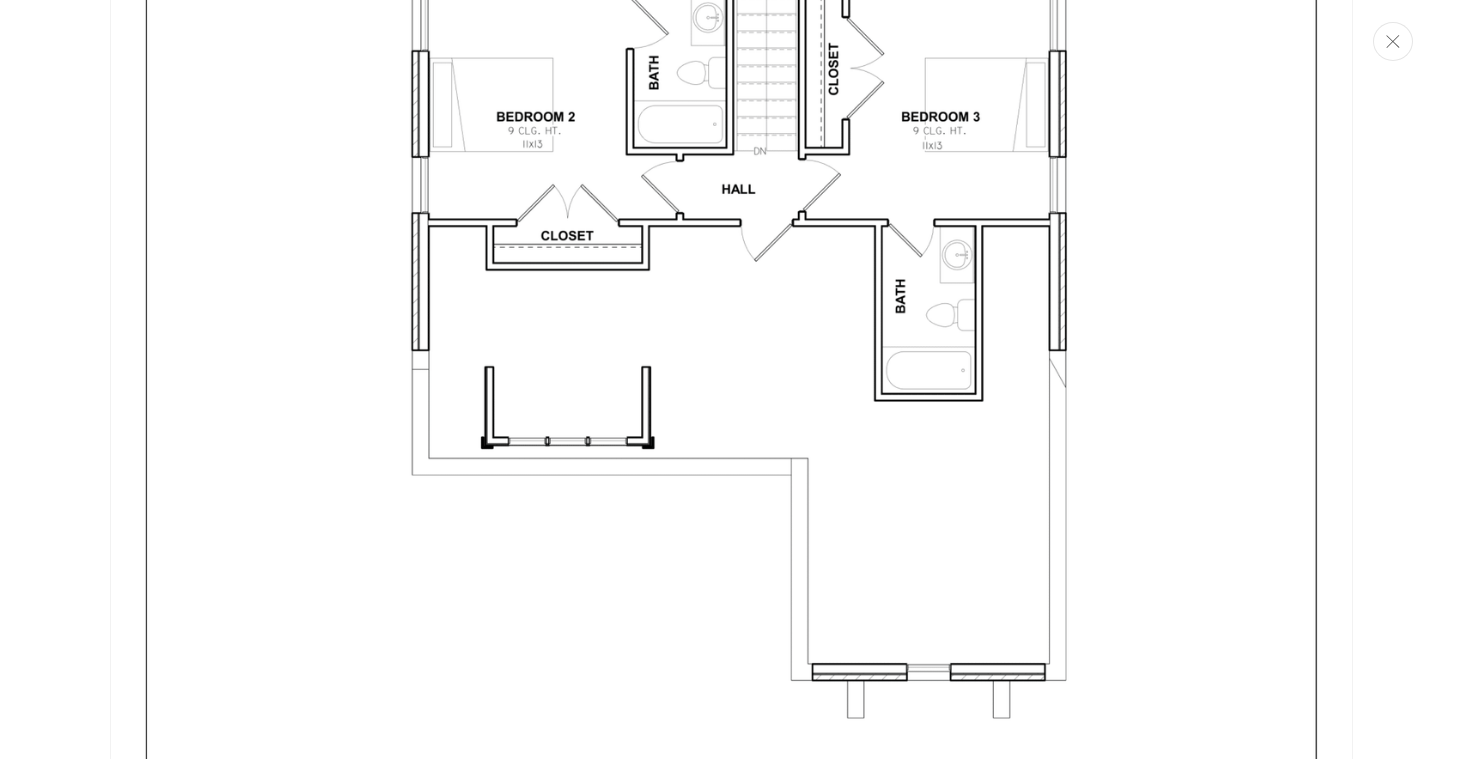 click at bounding box center (1393, 41) 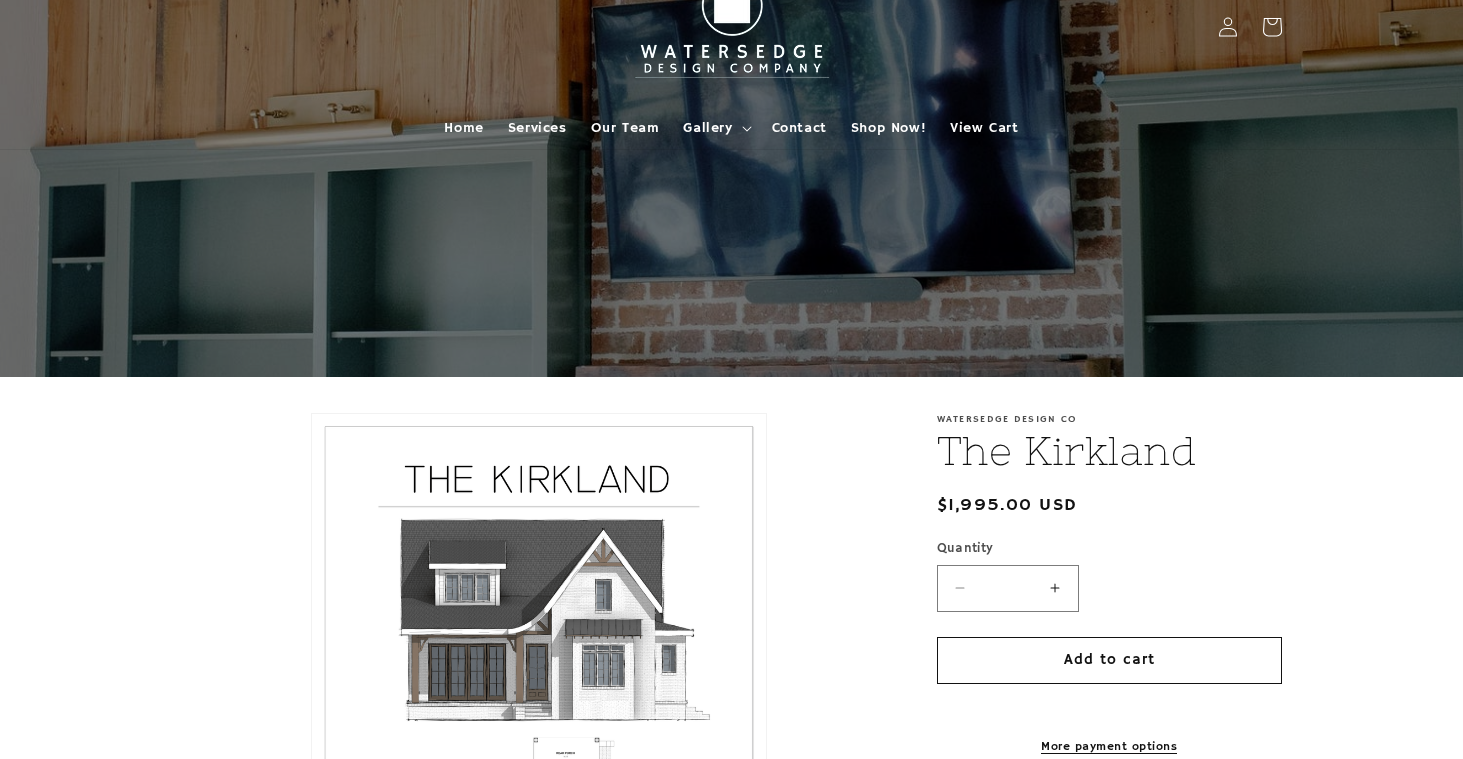 scroll, scrollTop: 36, scrollLeft: 0, axis: vertical 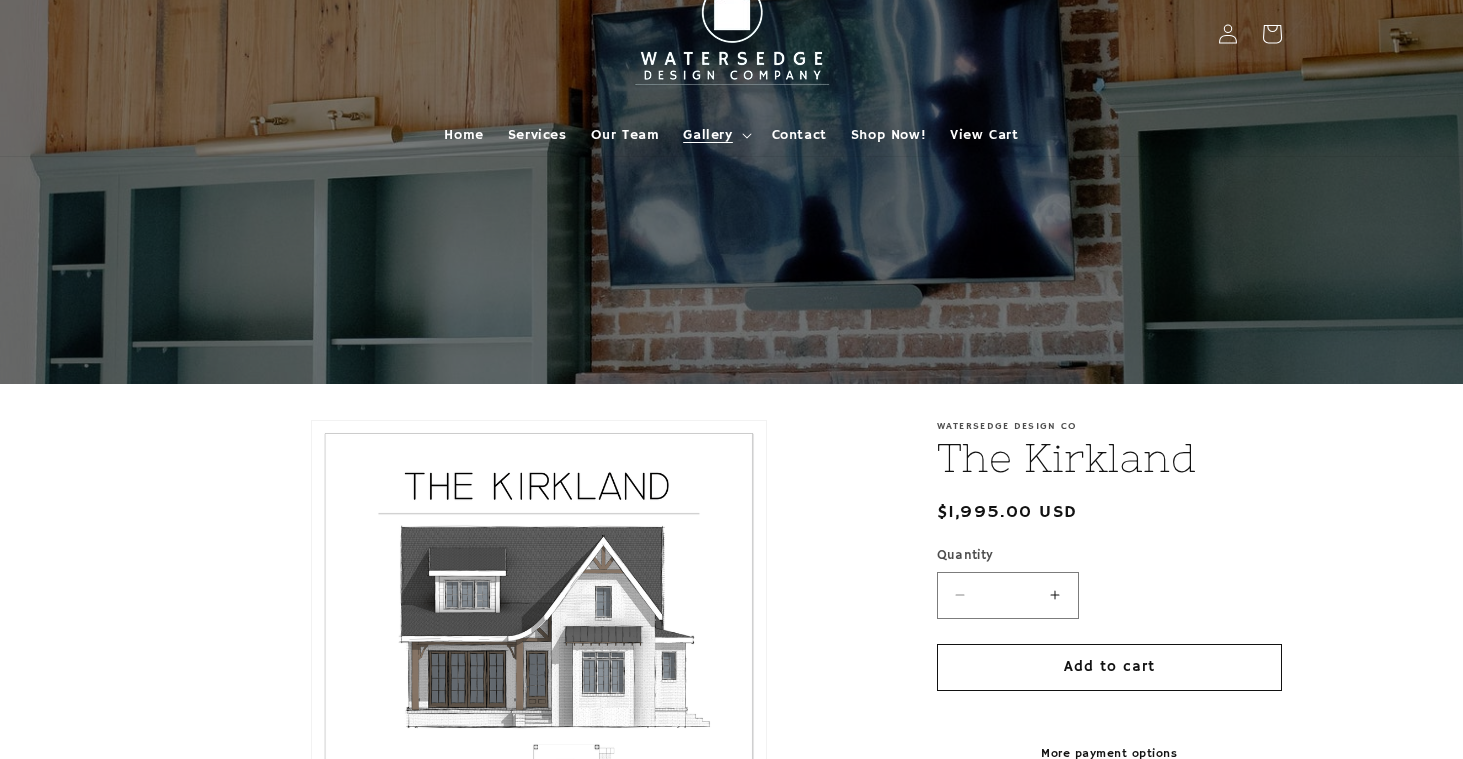 click on "Gallery" at bounding box center [715, 135] 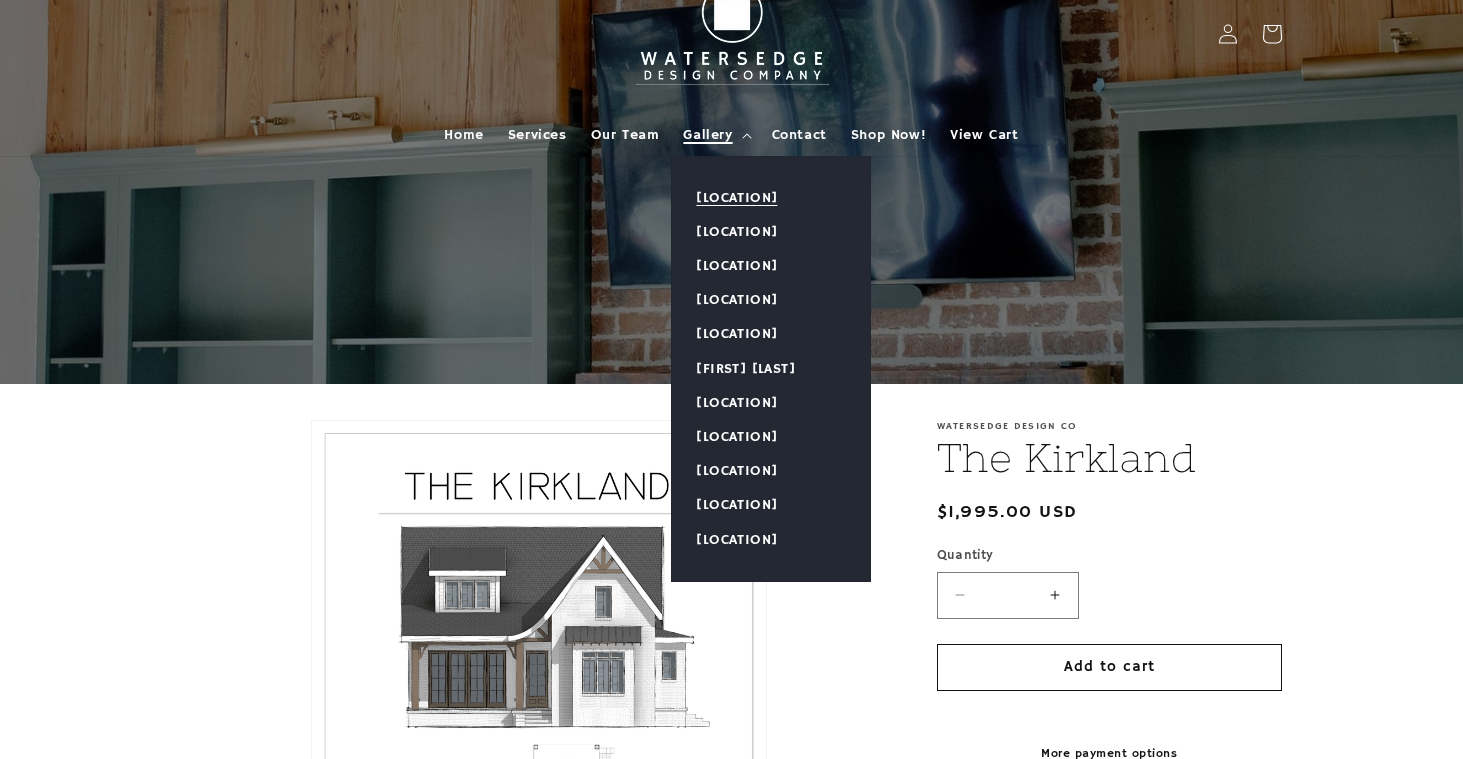 click on "Allen Grove" at bounding box center (771, 198) 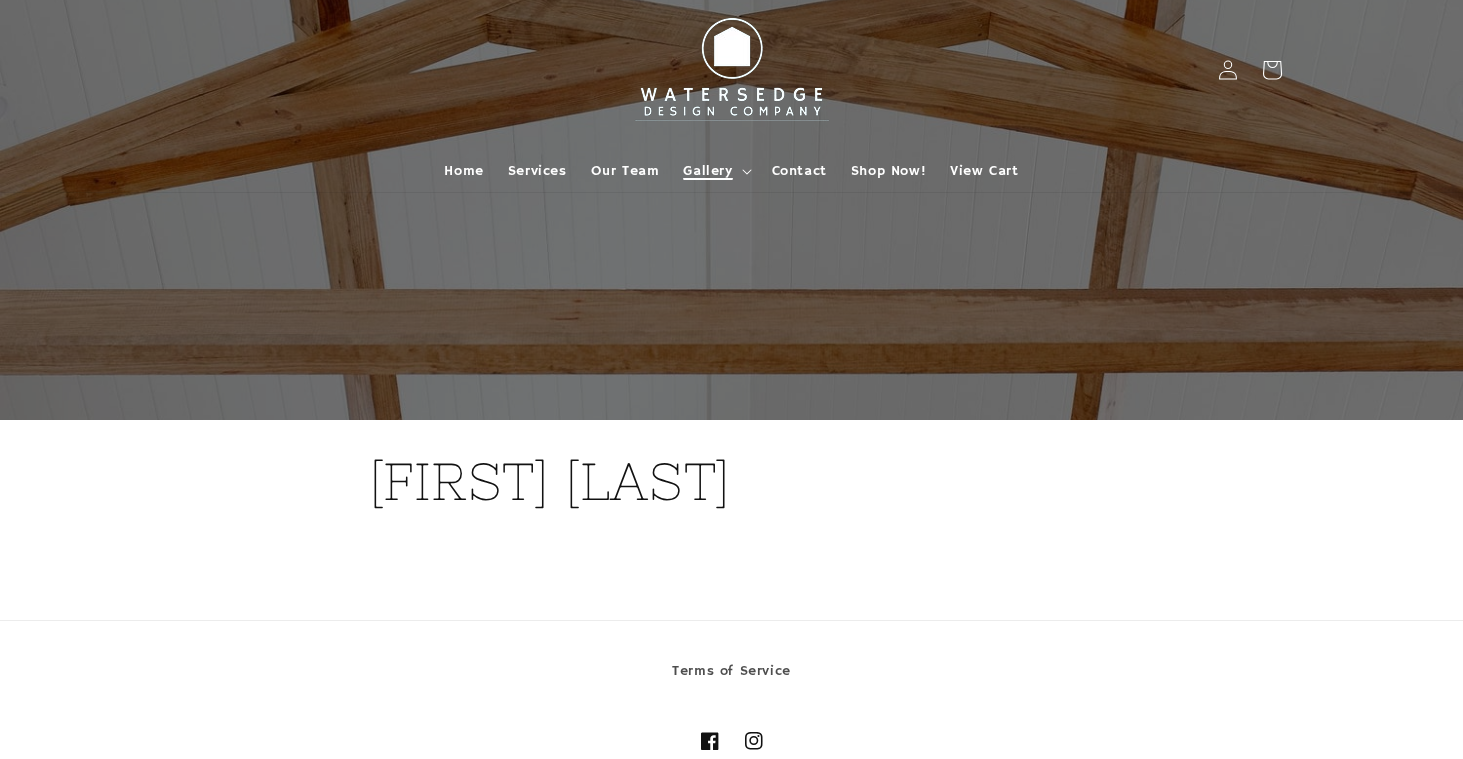 scroll, scrollTop: 0, scrollLeft: 0, axis: both 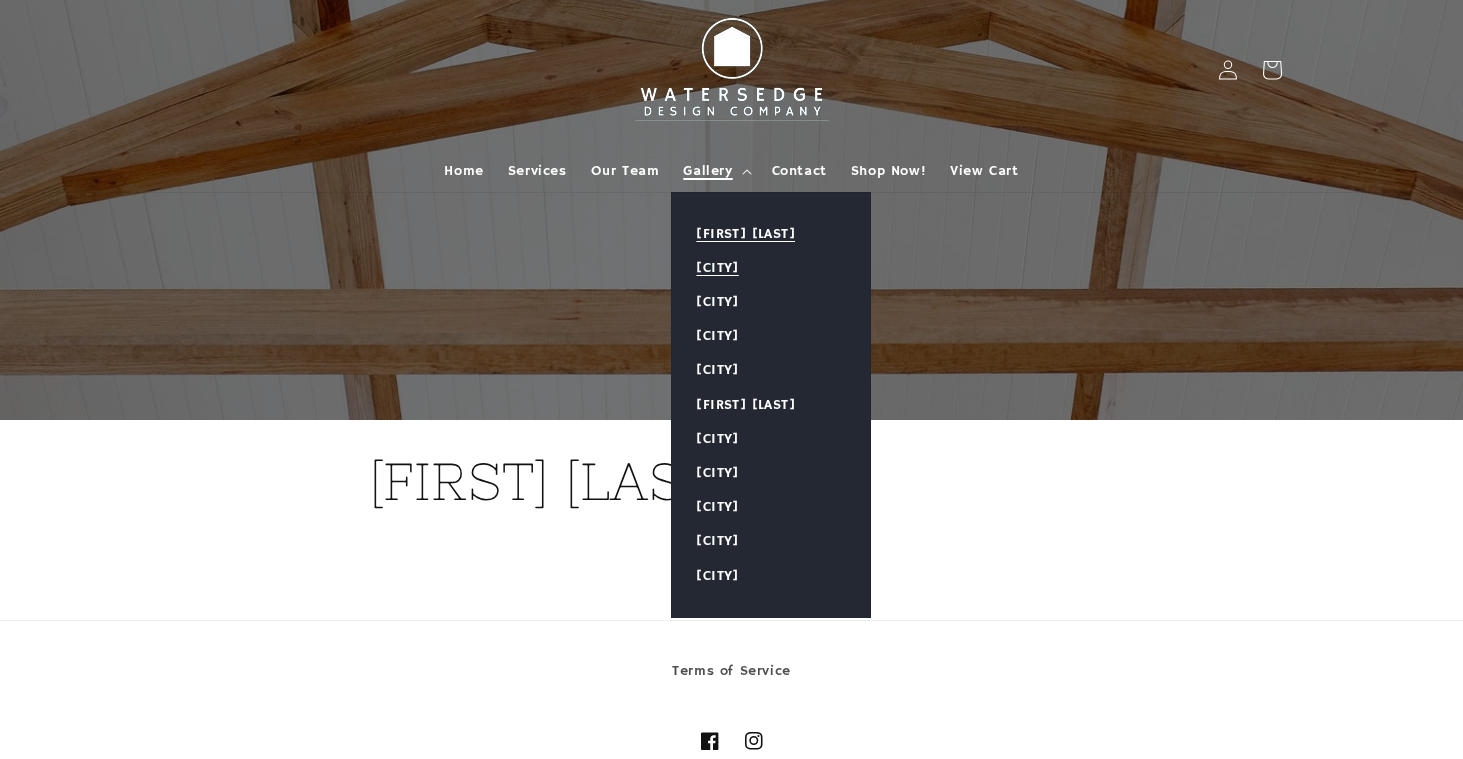 click on "[NEIGHBORHOOD]" at bounding box center [771, 268] 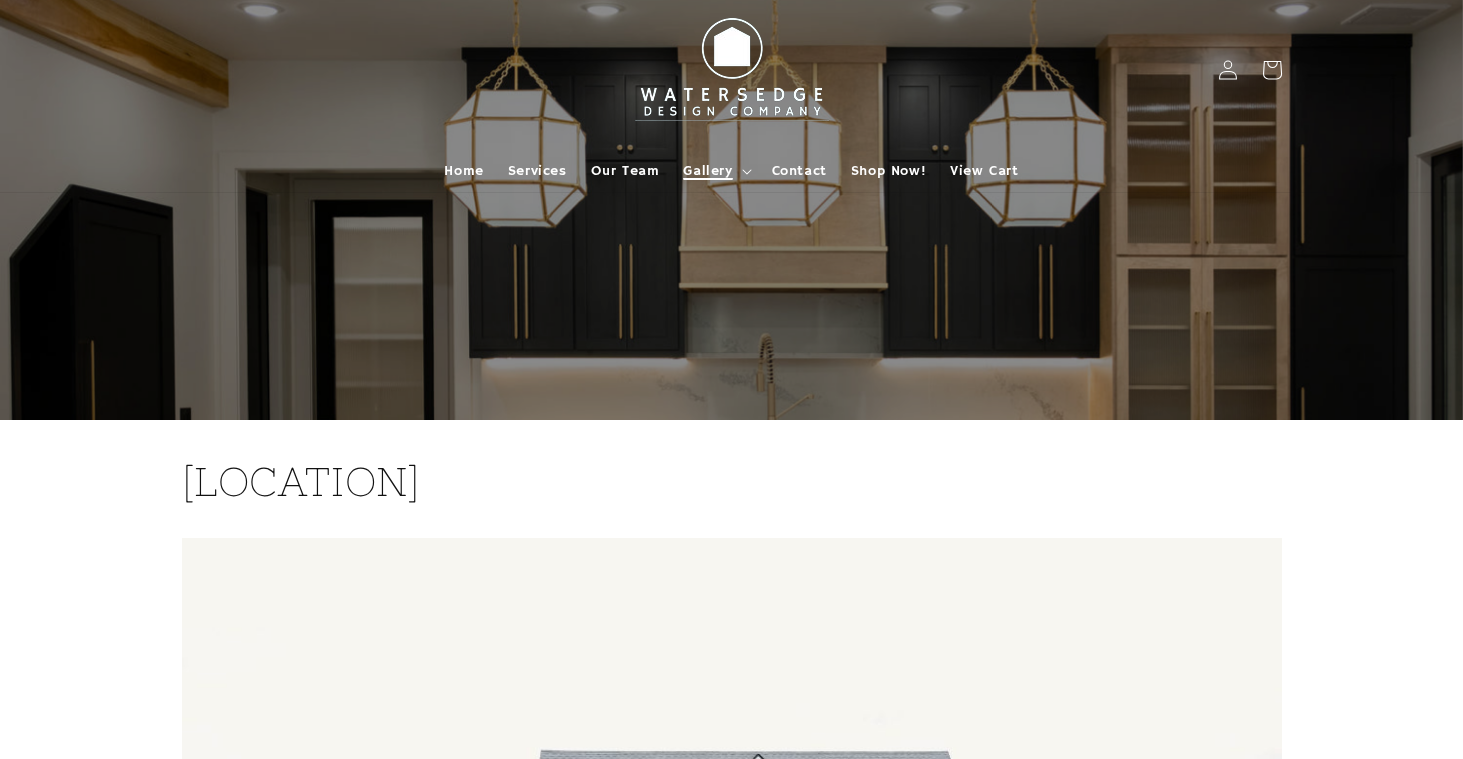 scroll, scrollTop: 0, scrollLeft: 0, axis: both 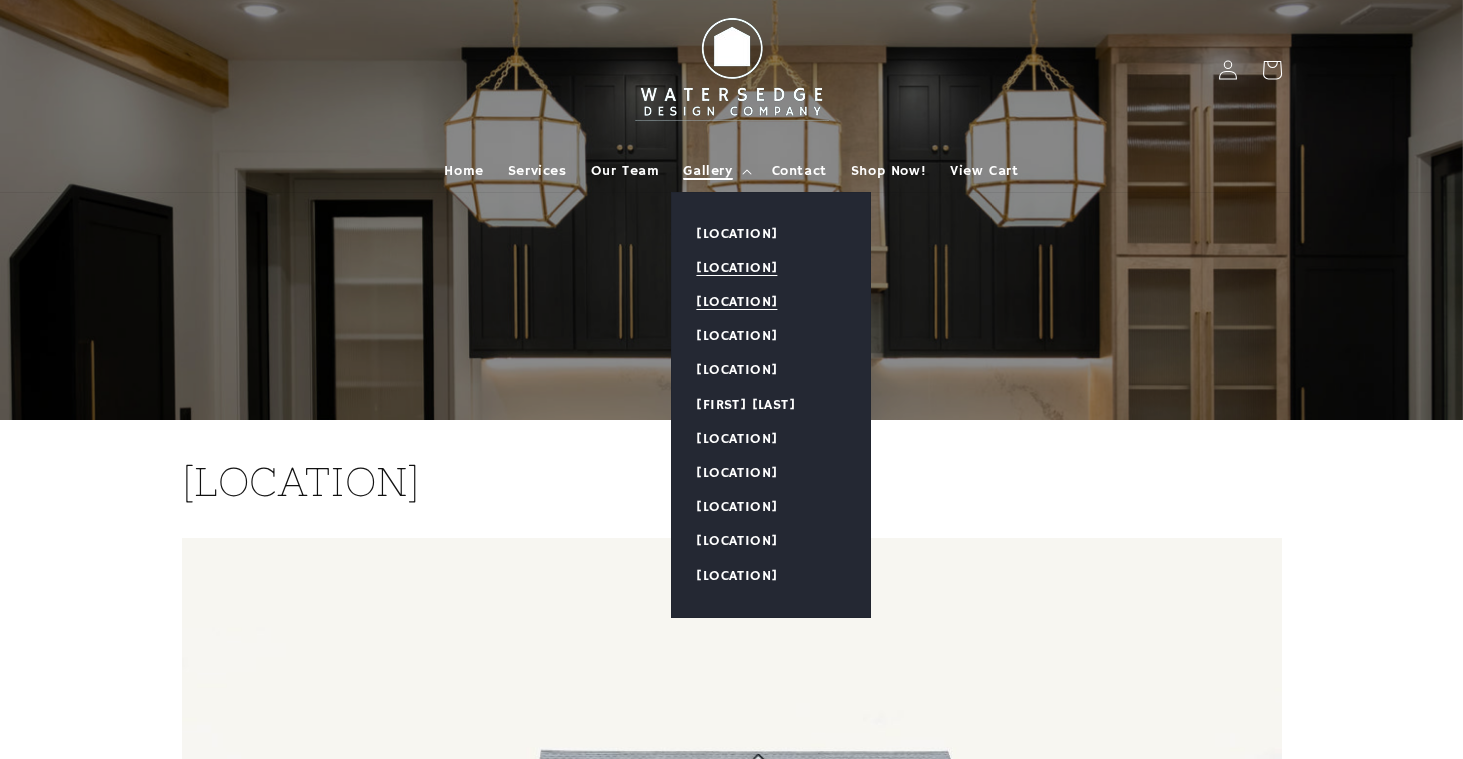 click on "[NEIGHBORHOOD]" at bounding box center [771, 302] 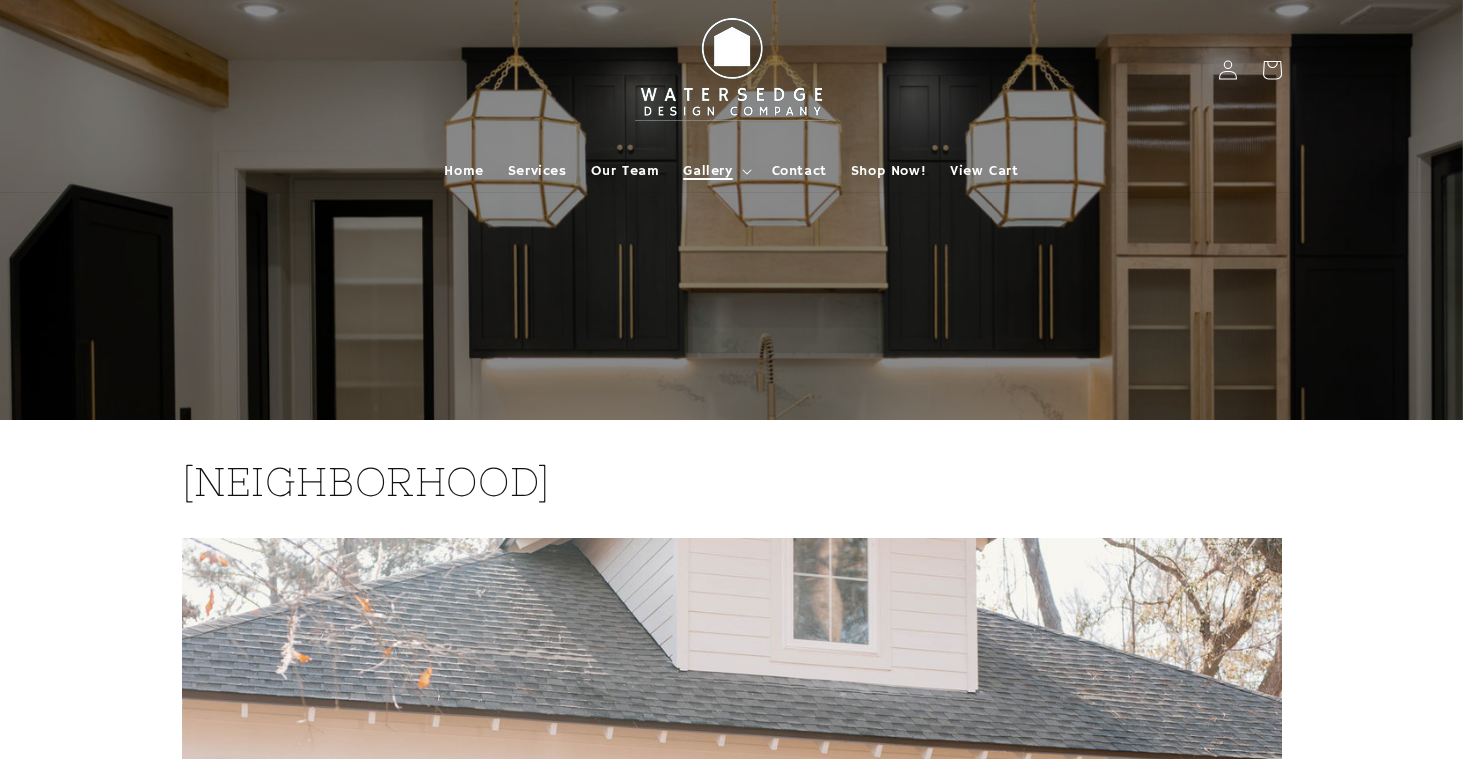 scroll, scrollTop: 0, scrollLeft: 0, axis: both 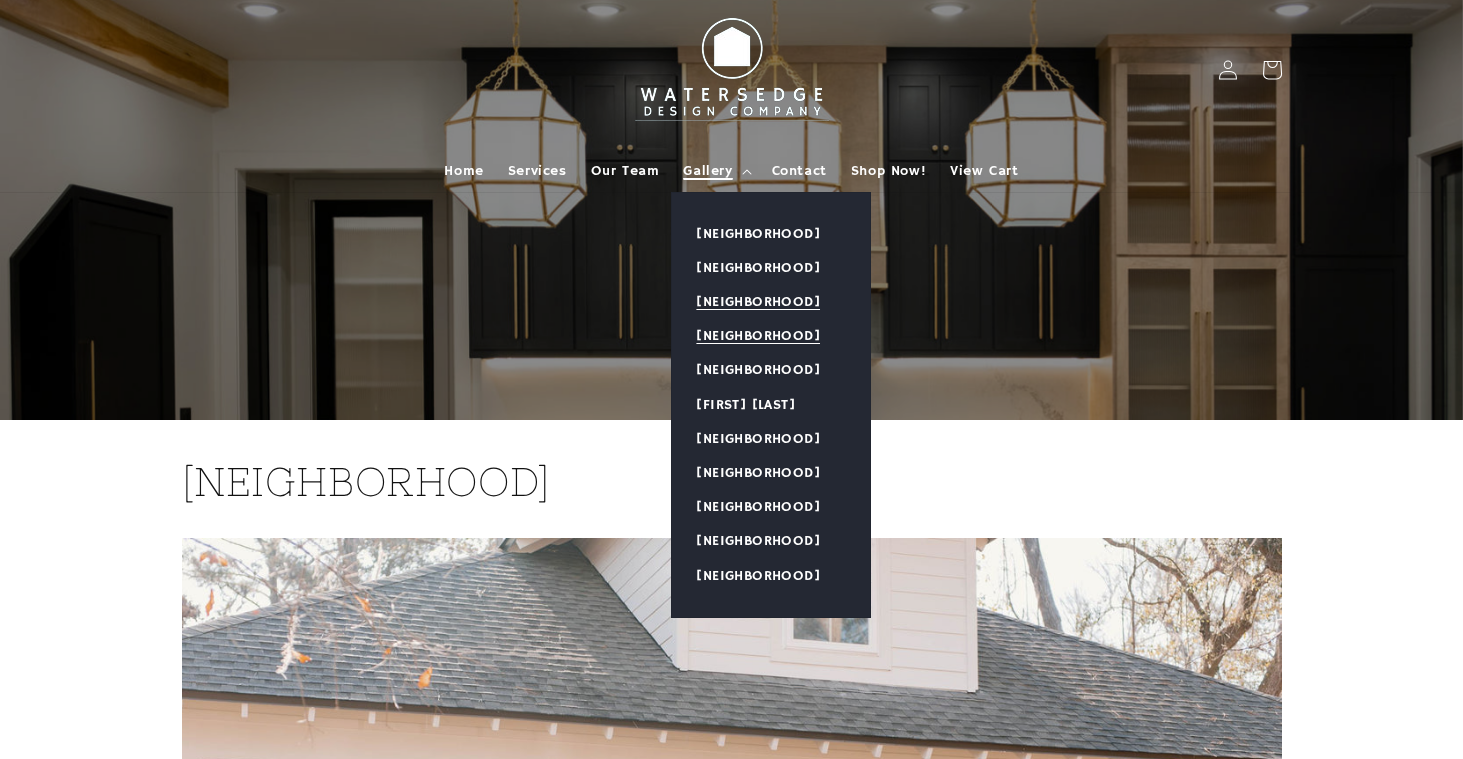click on "[NEIGHBORHOOD]" at bounding box center (771, 336) 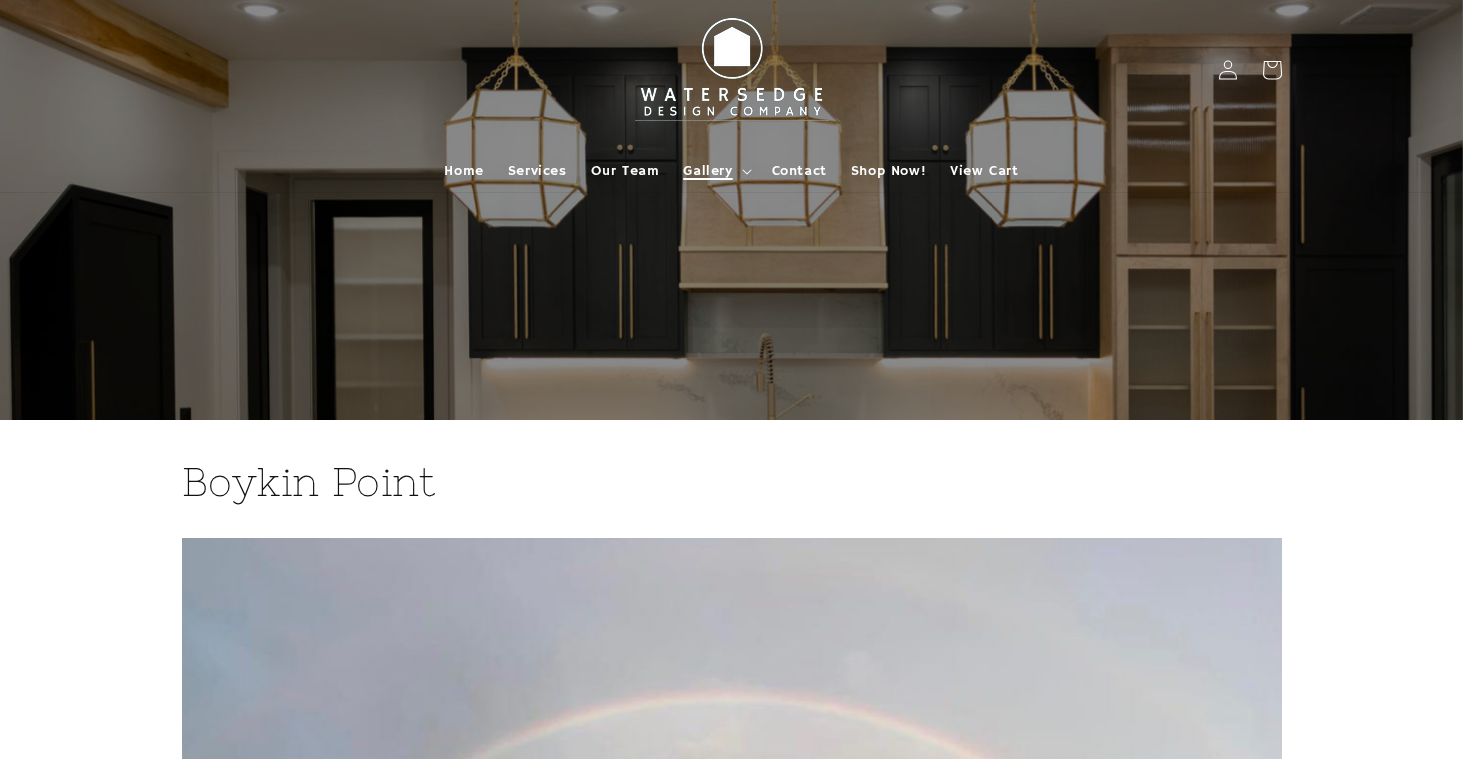 scroll, scrollTop: 0, scrollLeft: 0, axis: both 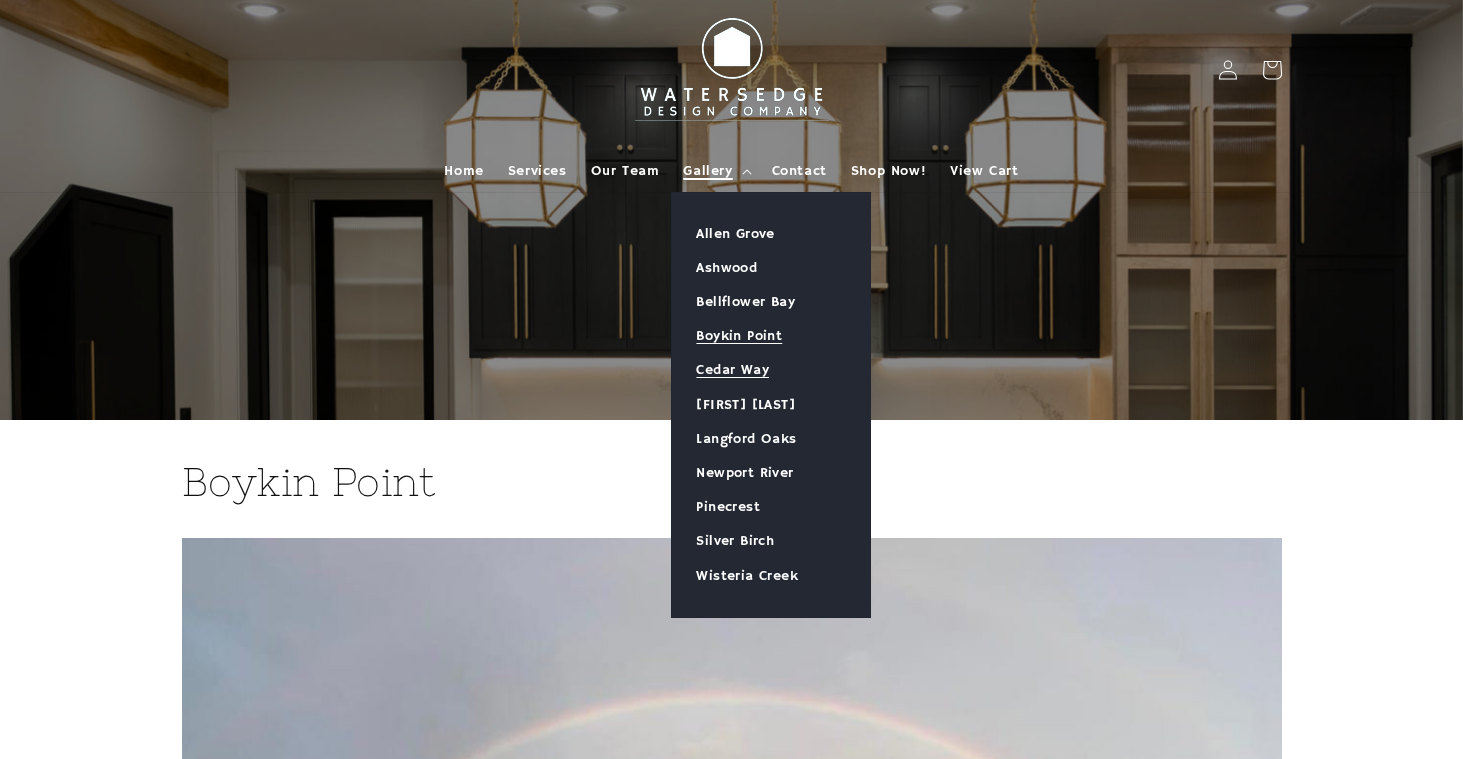 click on "Cedar Way" at bounding box center [771, 370] 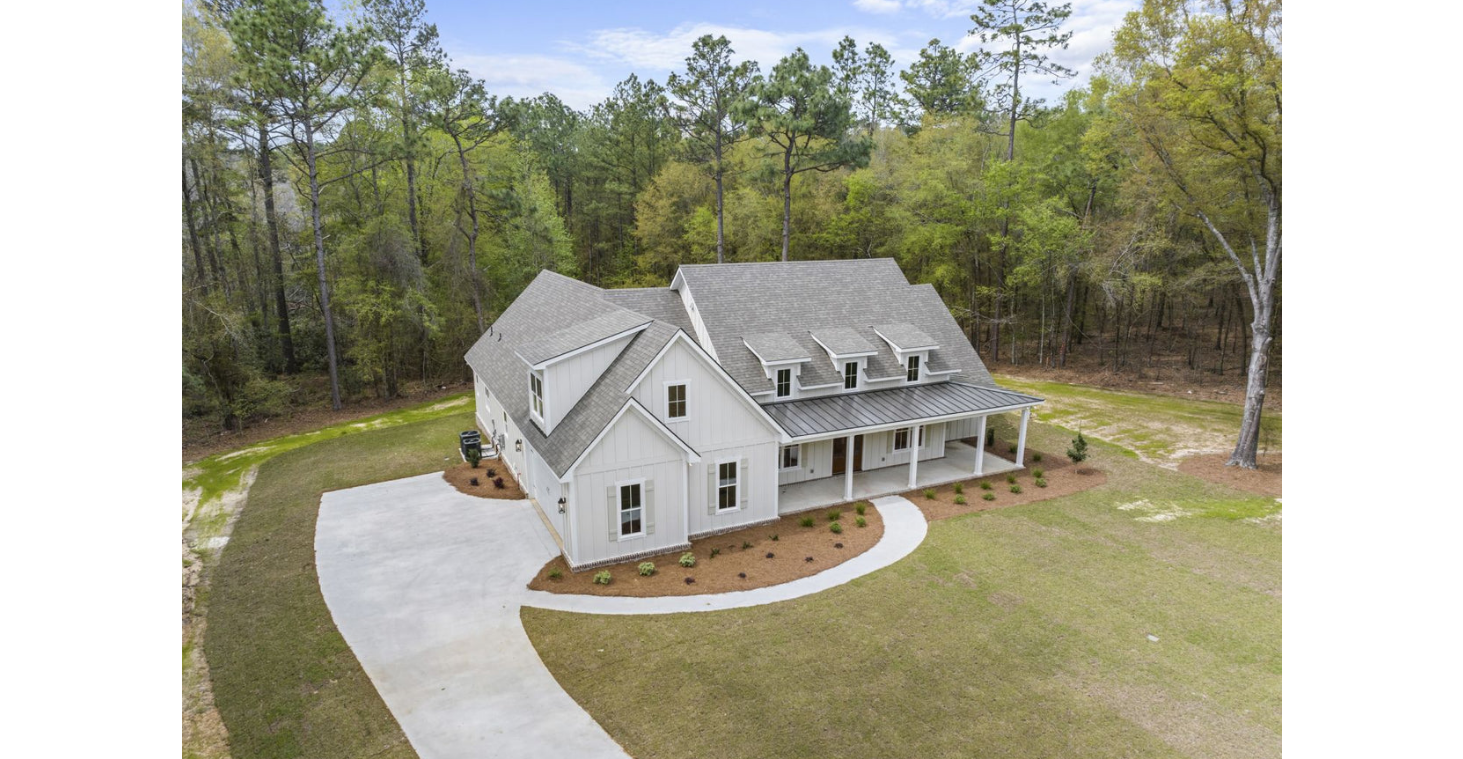scroll, scrollTop: 20, scrollLeft: 0, axis: vertical 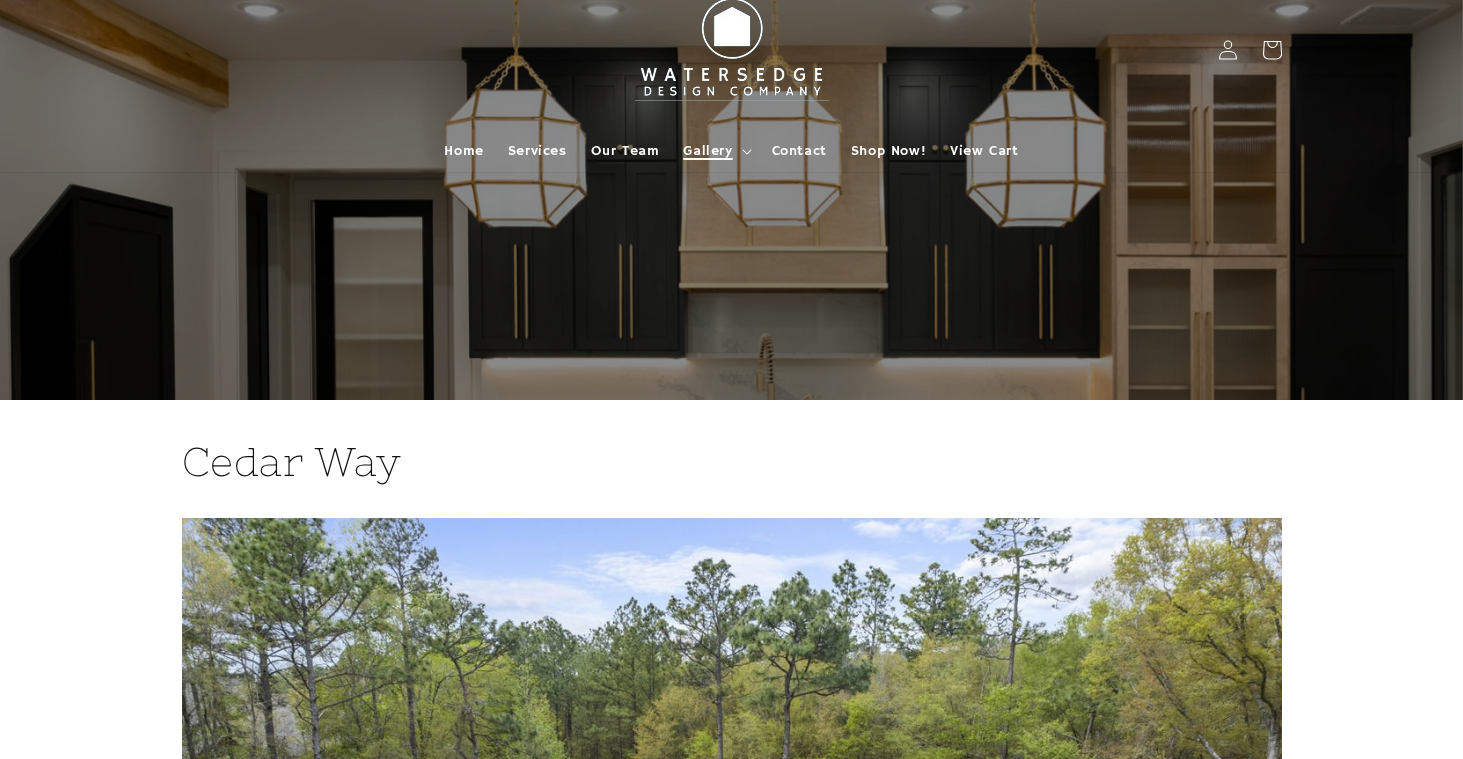 click on "Gallery" at bounding box center (707, 151) 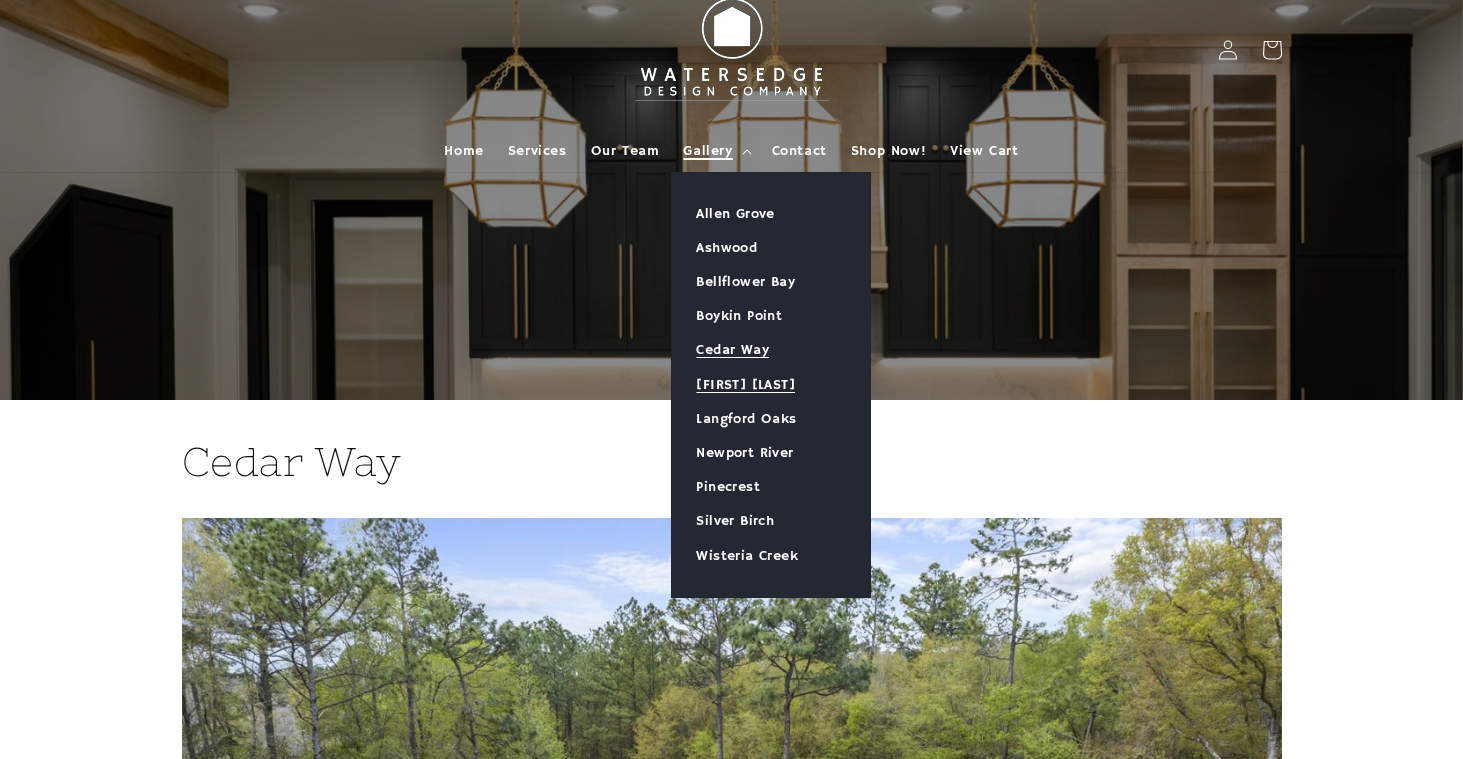 click on "[FIRST] [LAST]" at bounding box center [771, 385] 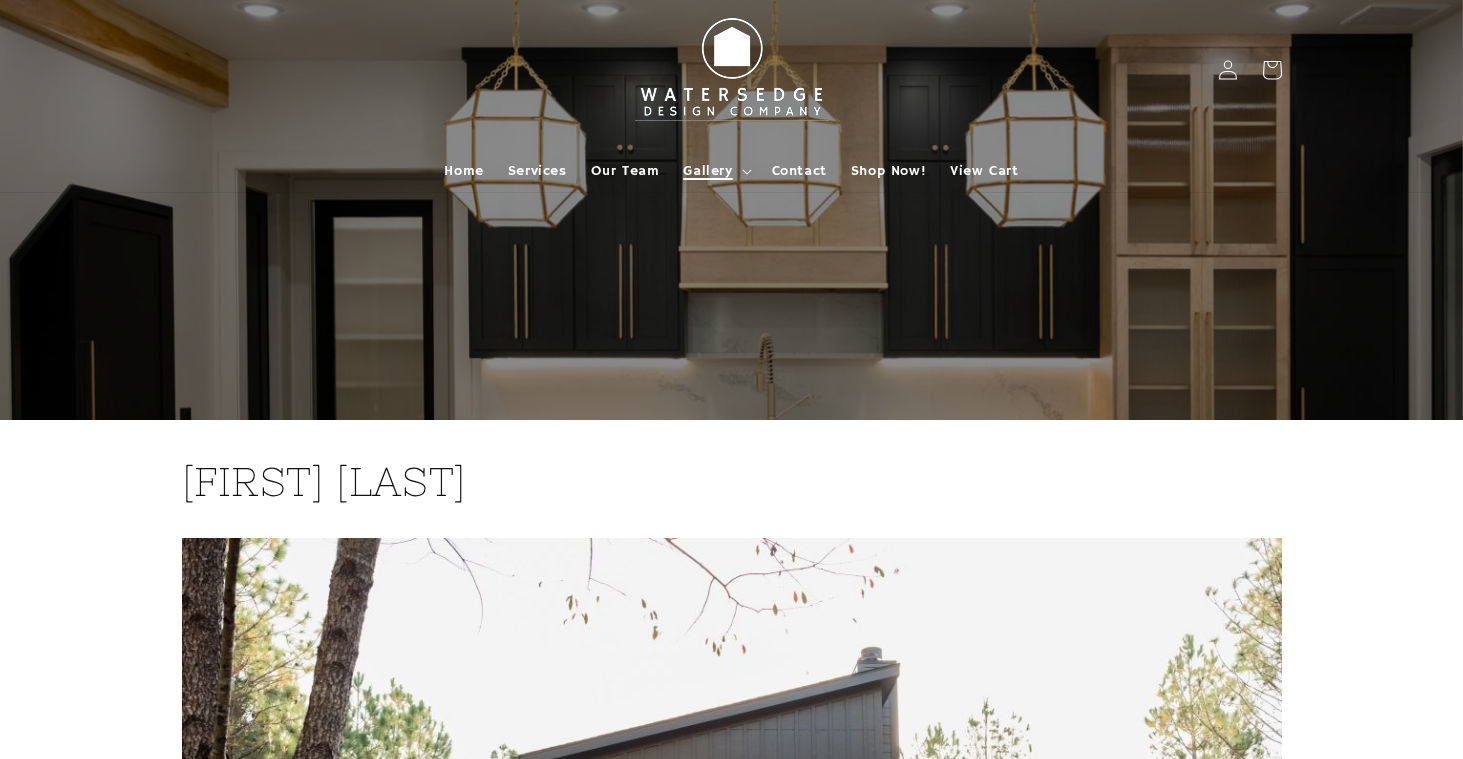 scroll, scrollTop: 0, scrollLeft: 0, axis: both 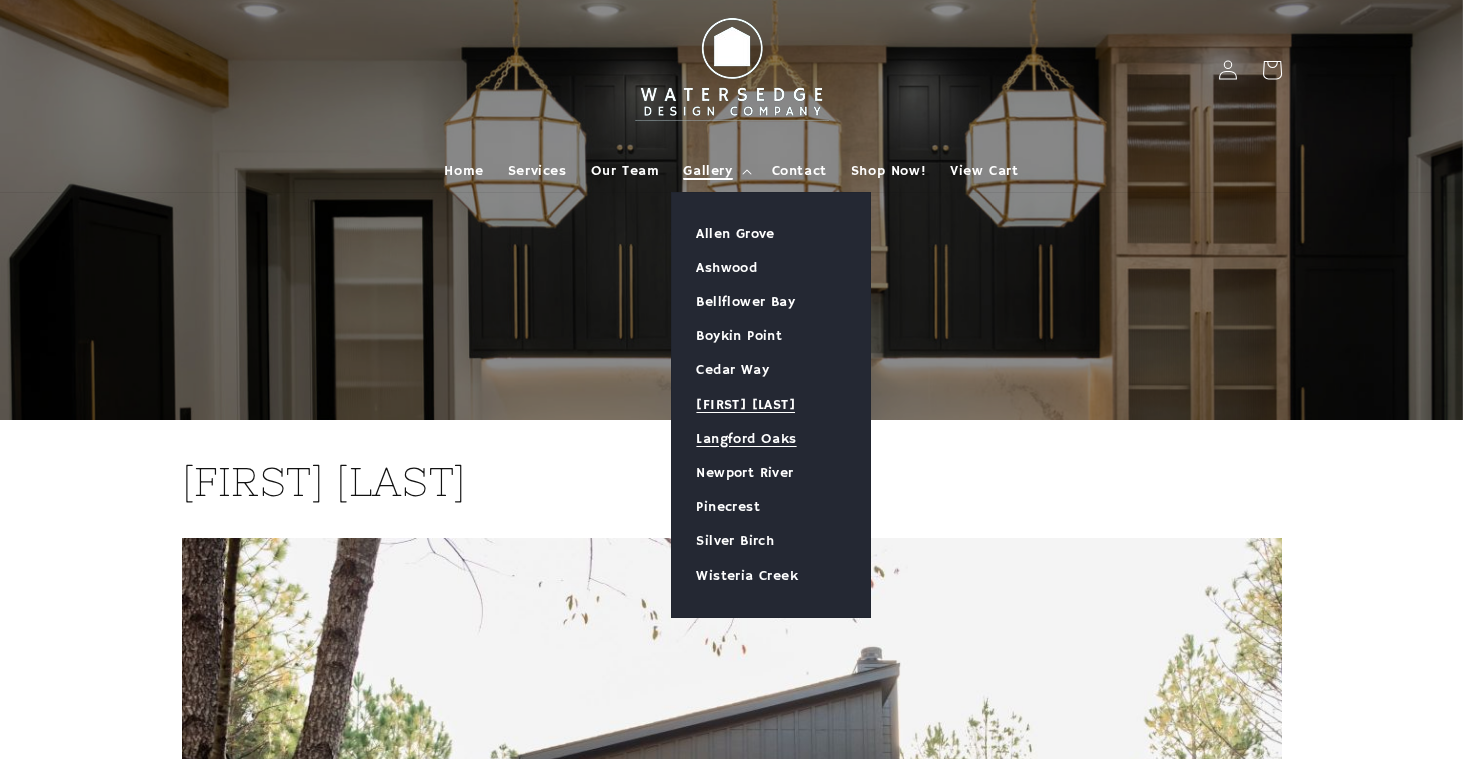 click on "Langford Oaks" at bounding box center (771, 439) 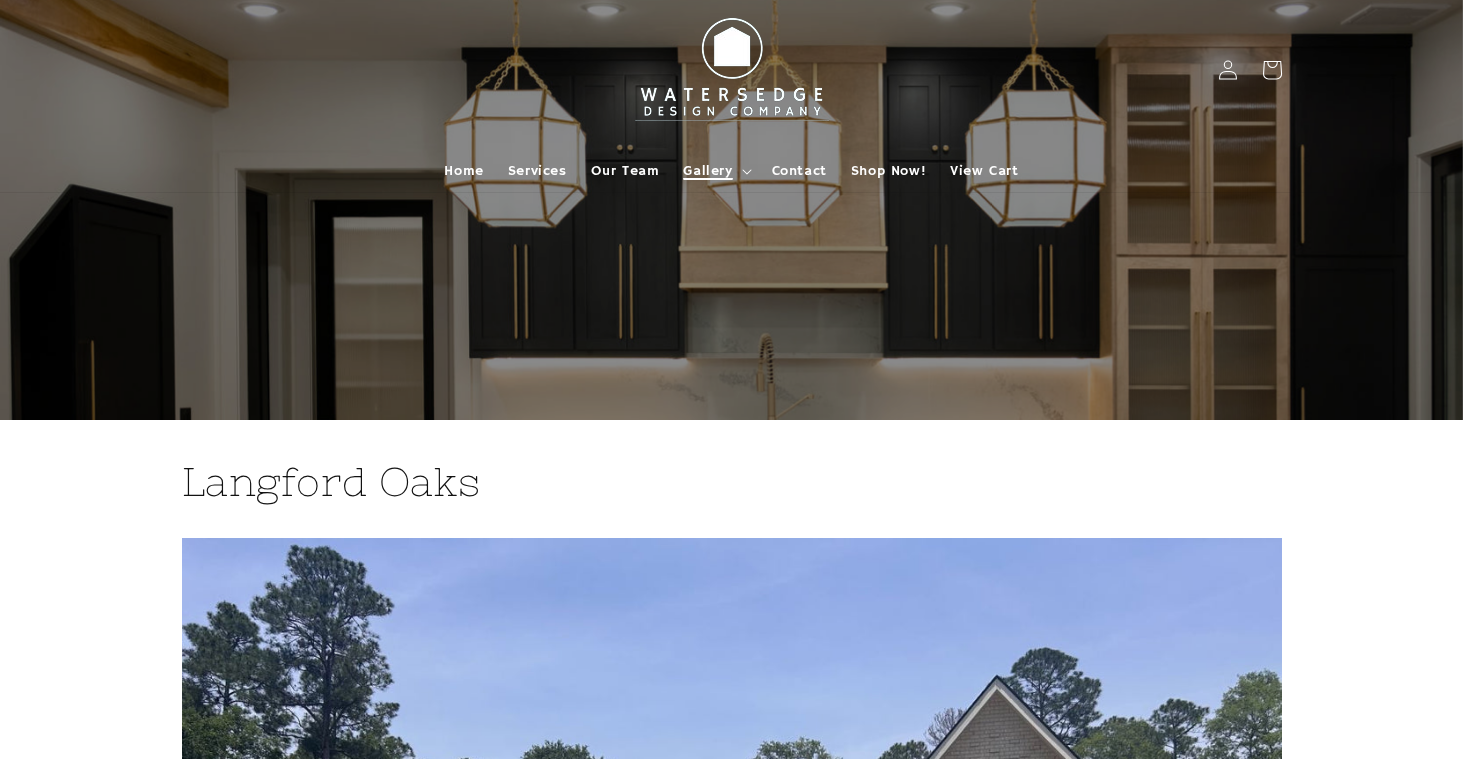 scroll, scrollTop: 0, scrollLeft: 0, axis: both 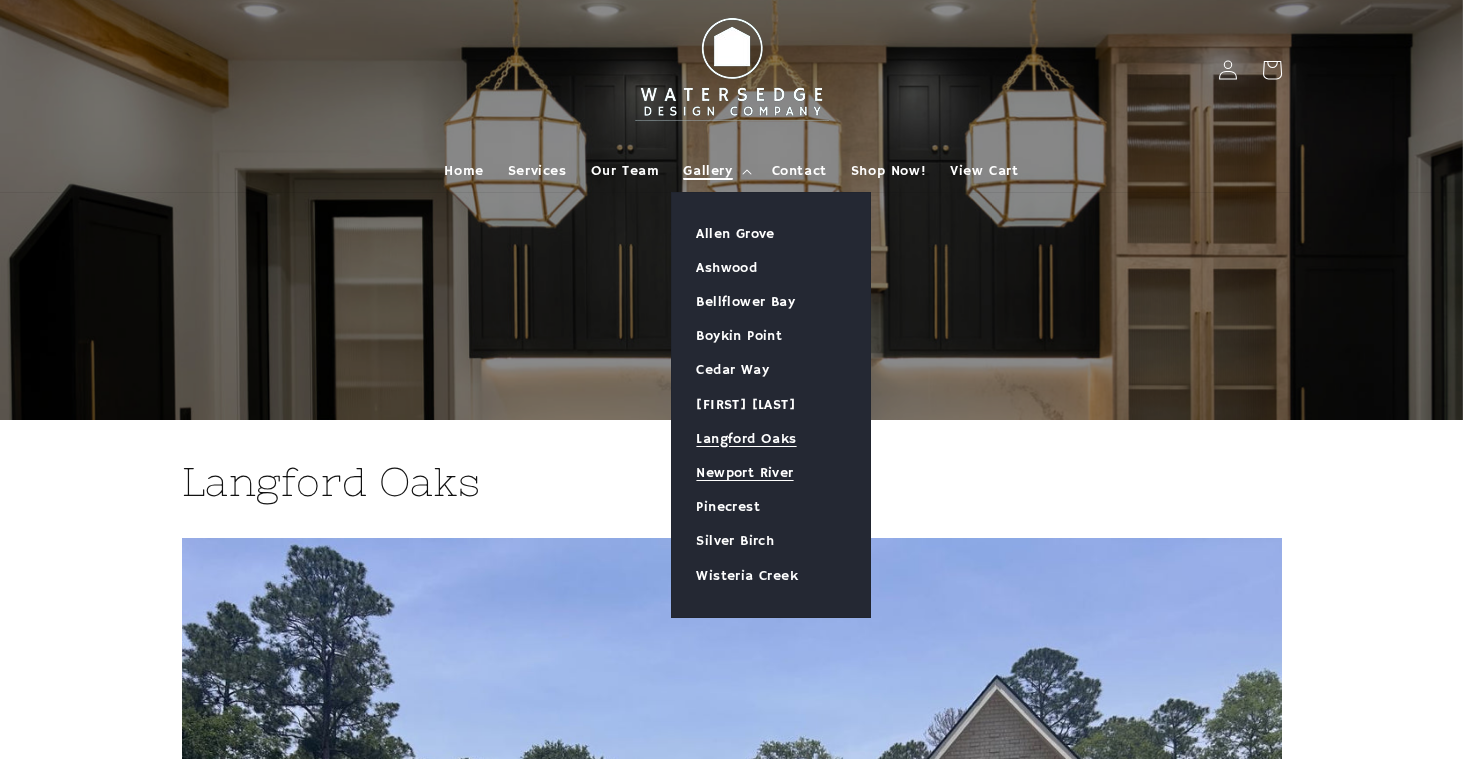 click on "Newport River" at bounding box center (771, 473) 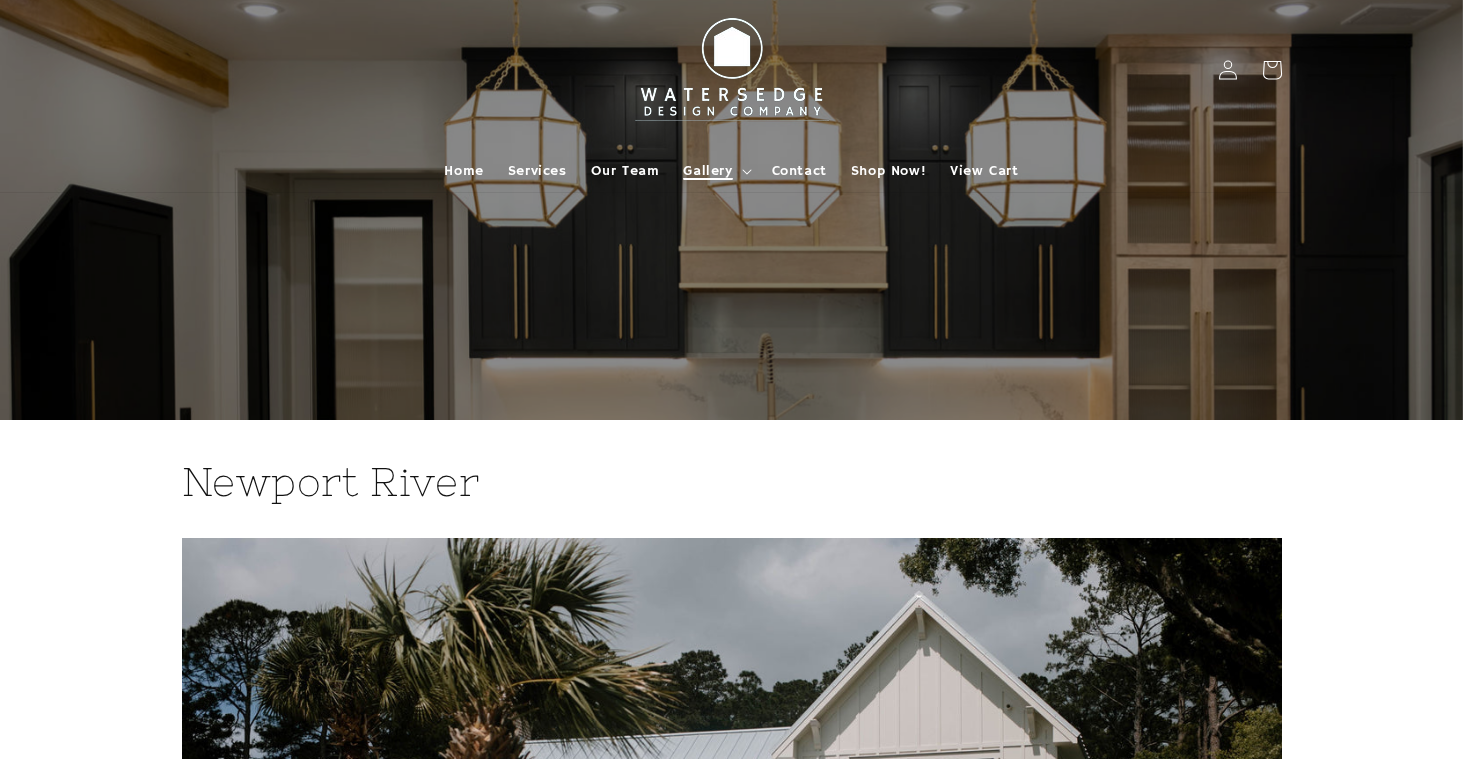 scroll, scrollTop: 0, scrollLeft: 0, axis: both 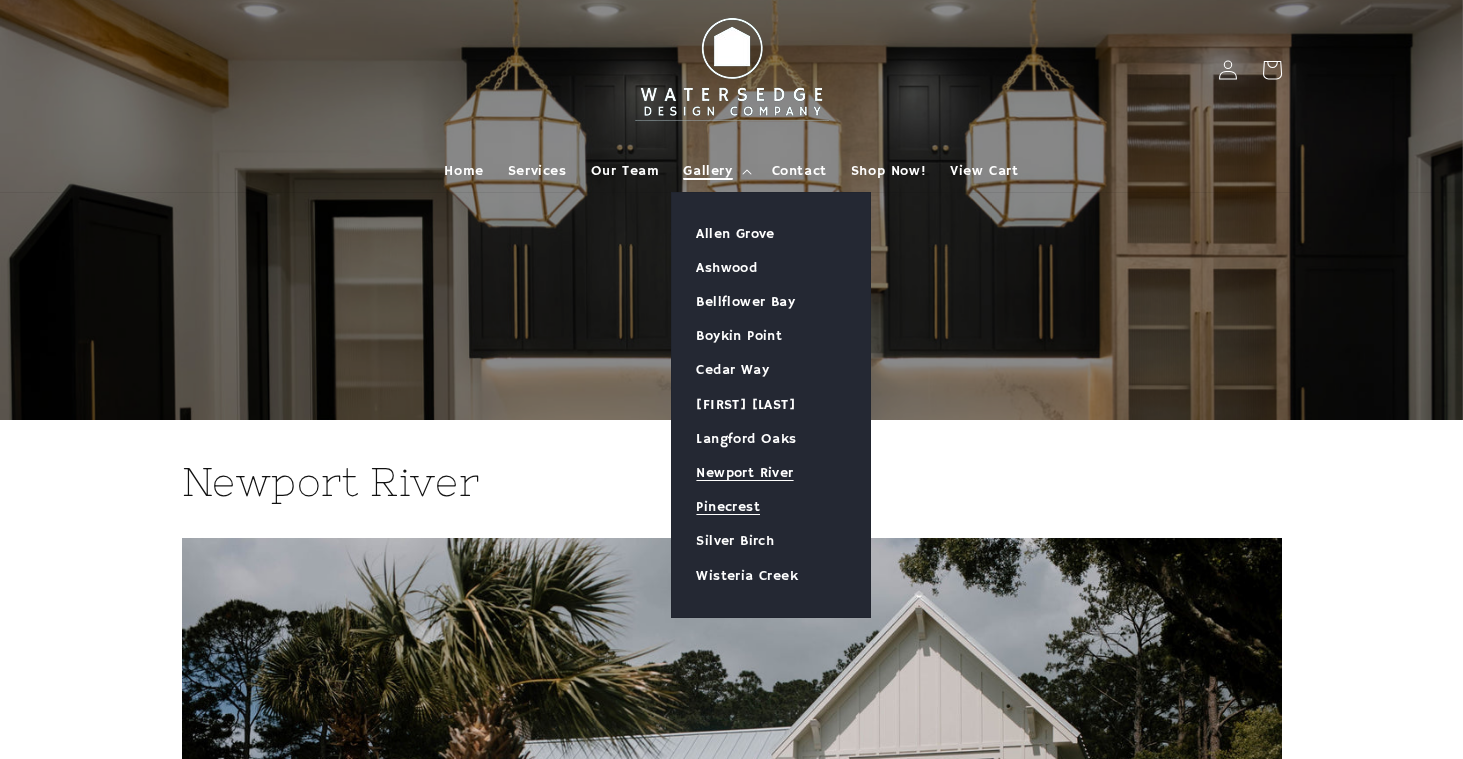click on "Pinecrest" at bounding box center (771, 507) 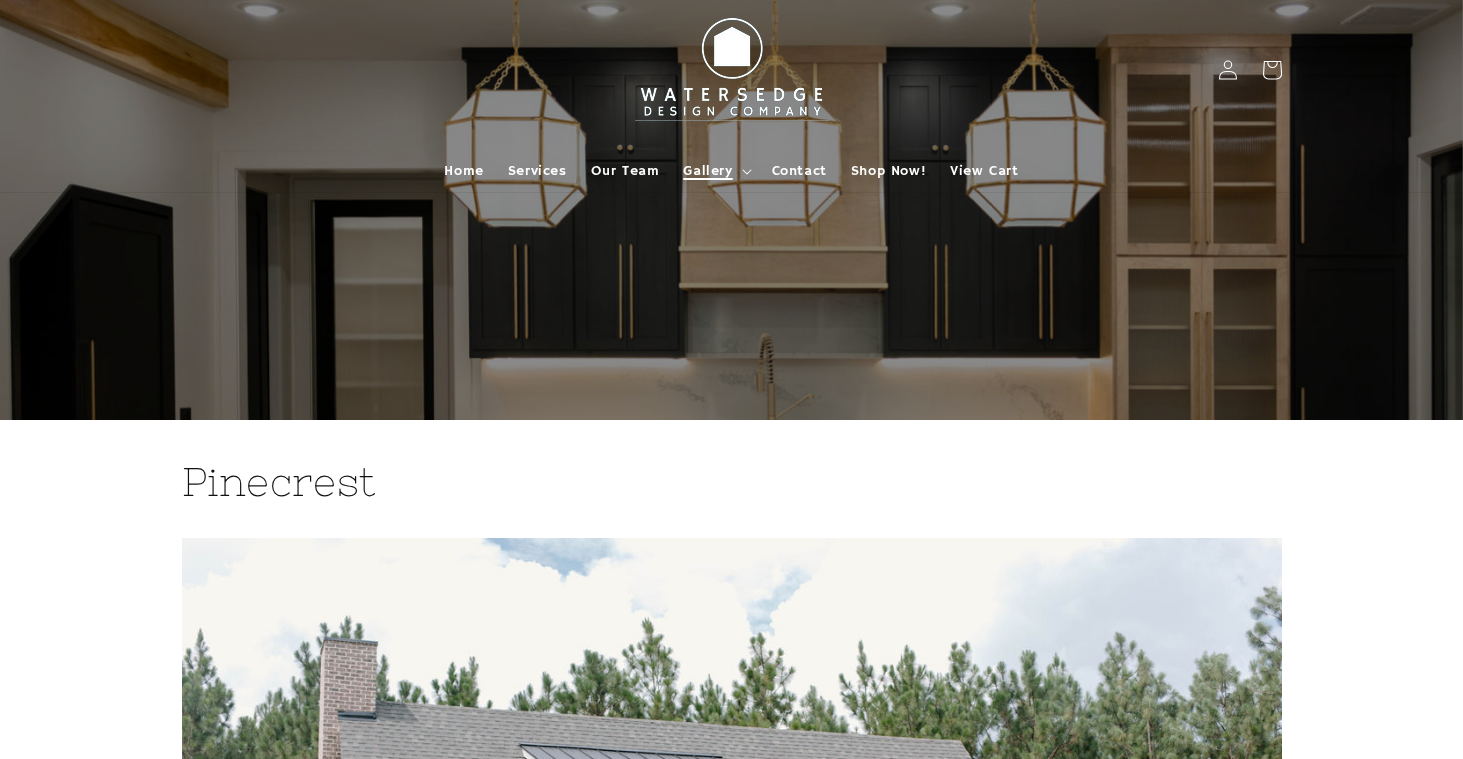 scroll, scrollTop: 0, scrollLeft: 0, axis: both 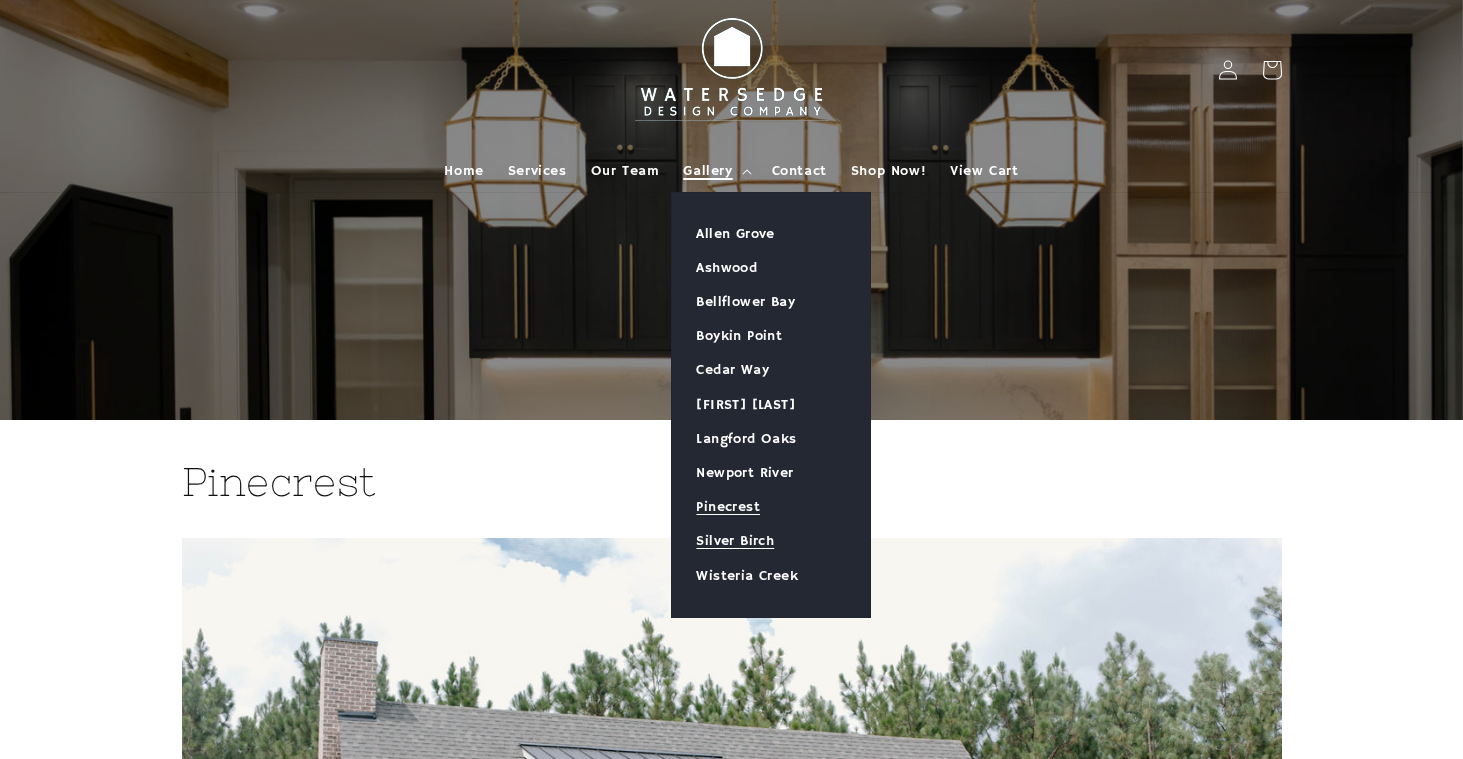 click on "Silver Birch" at bounding box center [771, 541] 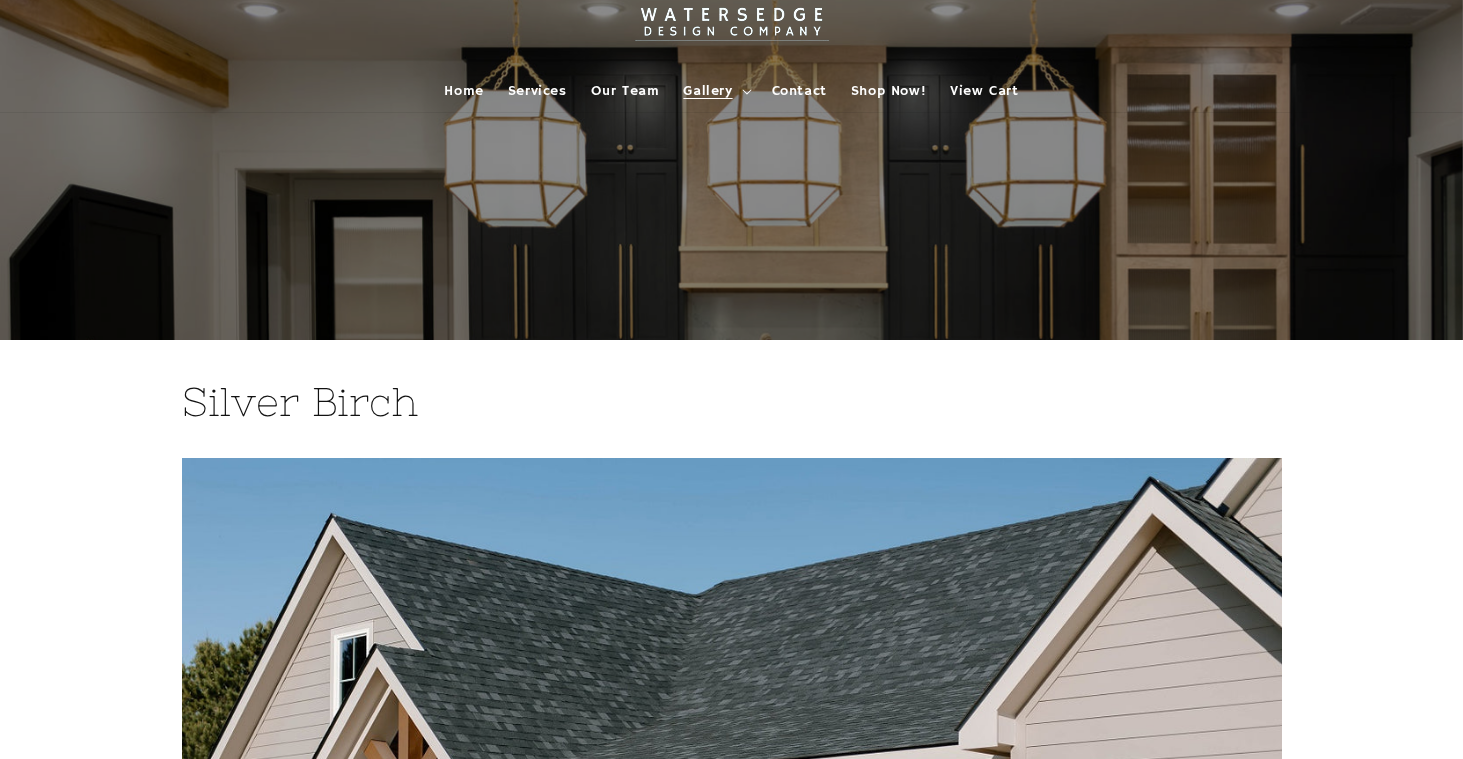 scroll, scrollTop: 0, scrollLeft: 0, axis: both 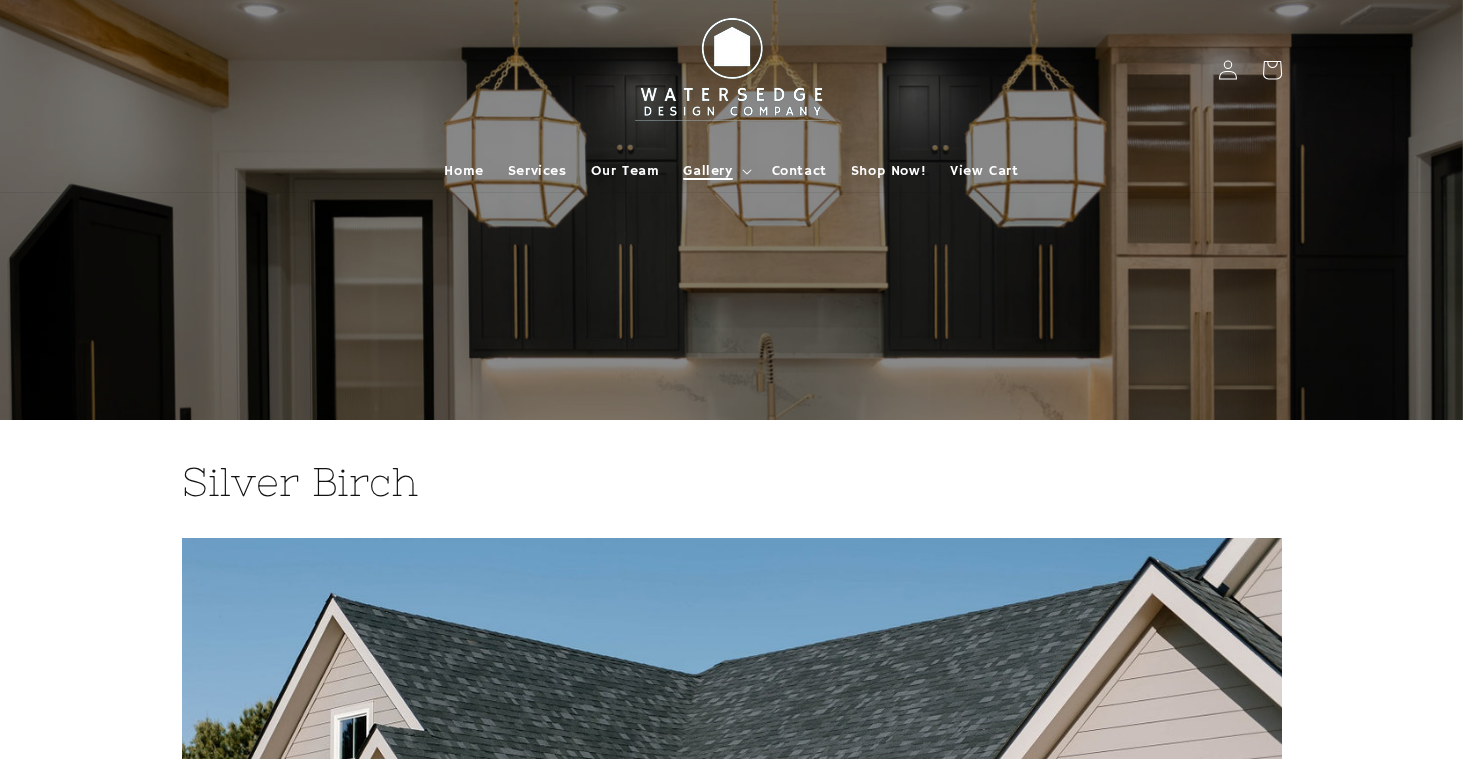 click on "Gallery" at bounding box center (715, 171) 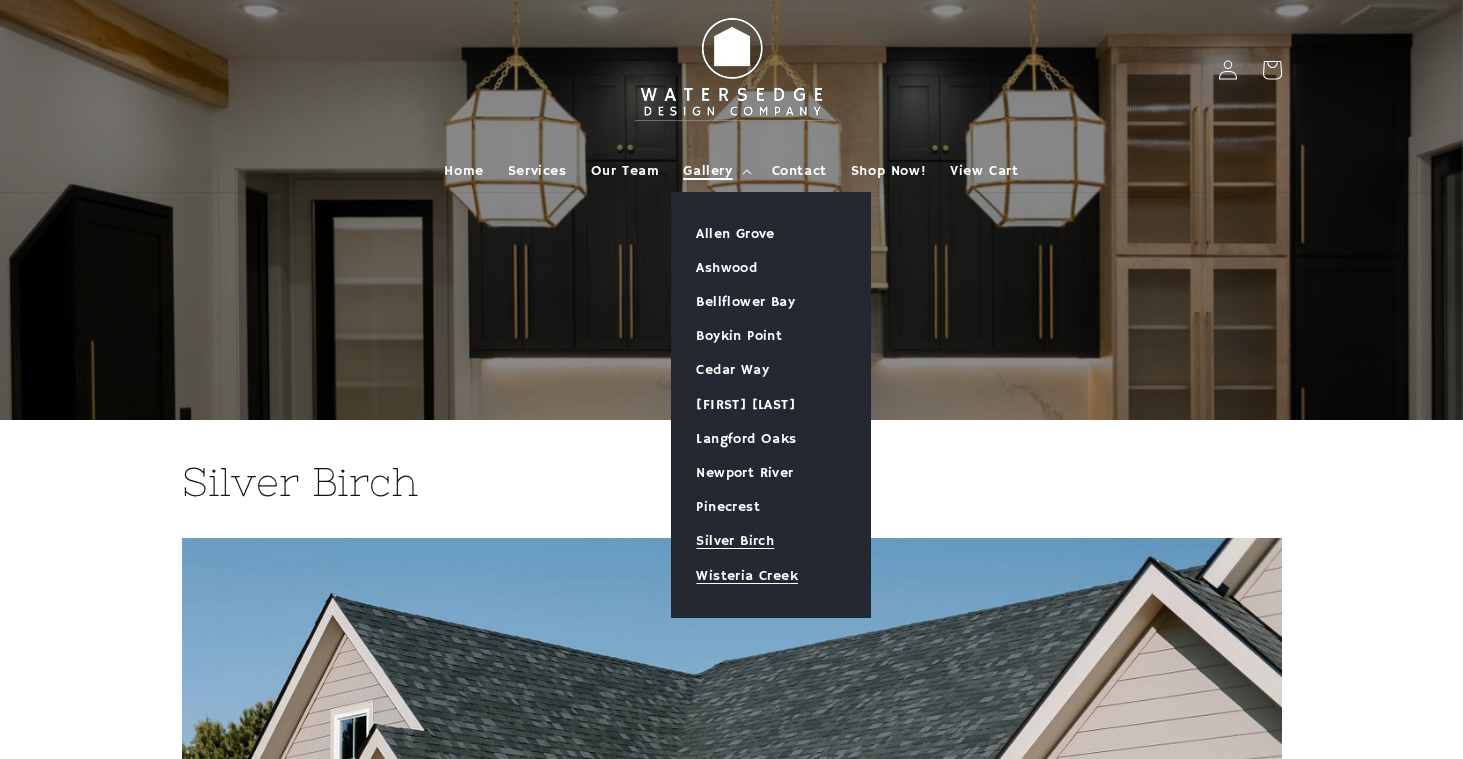 click on "Wisteria Creek" at bounding box center (771, 576) 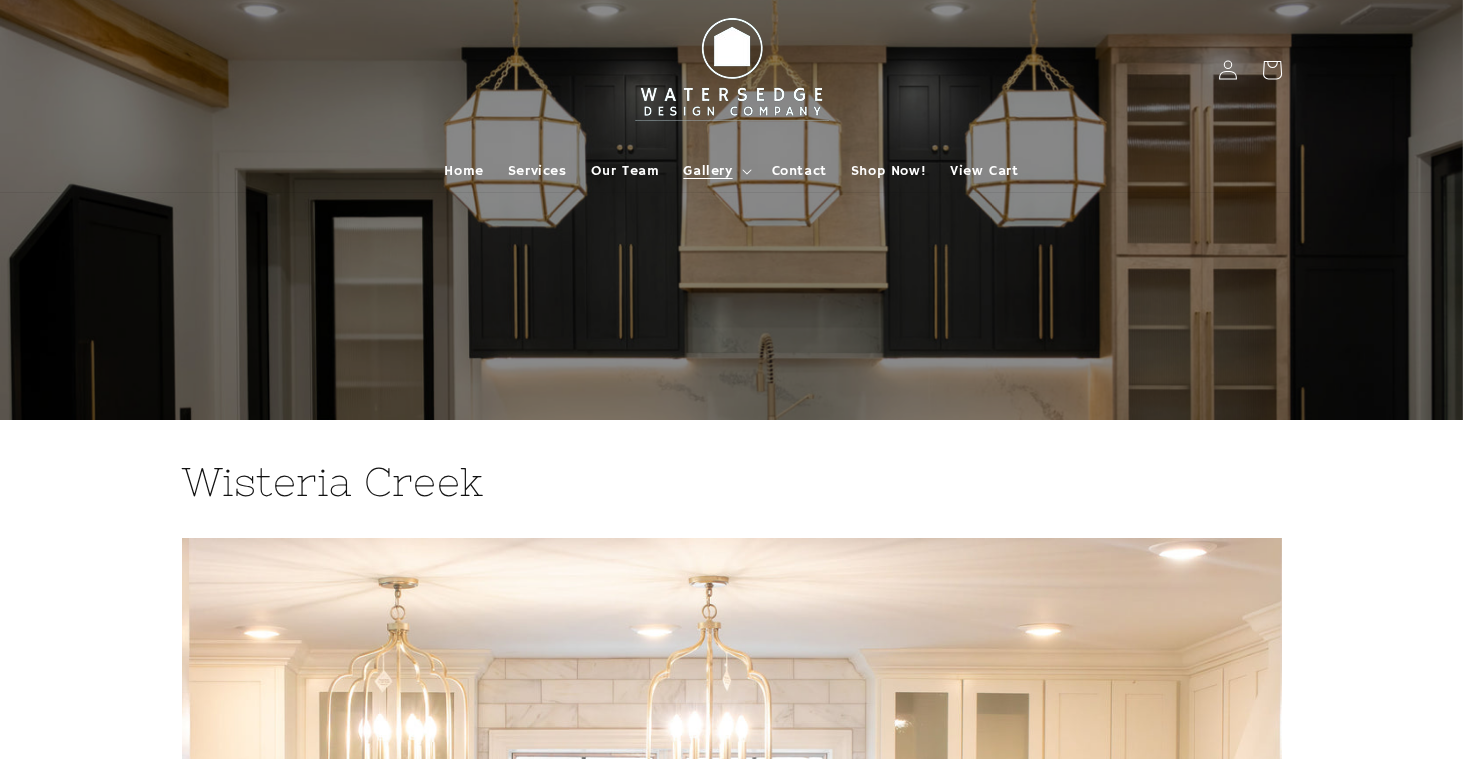 scroll, scrollTop: 0, scrollLeft: 0, axis: both 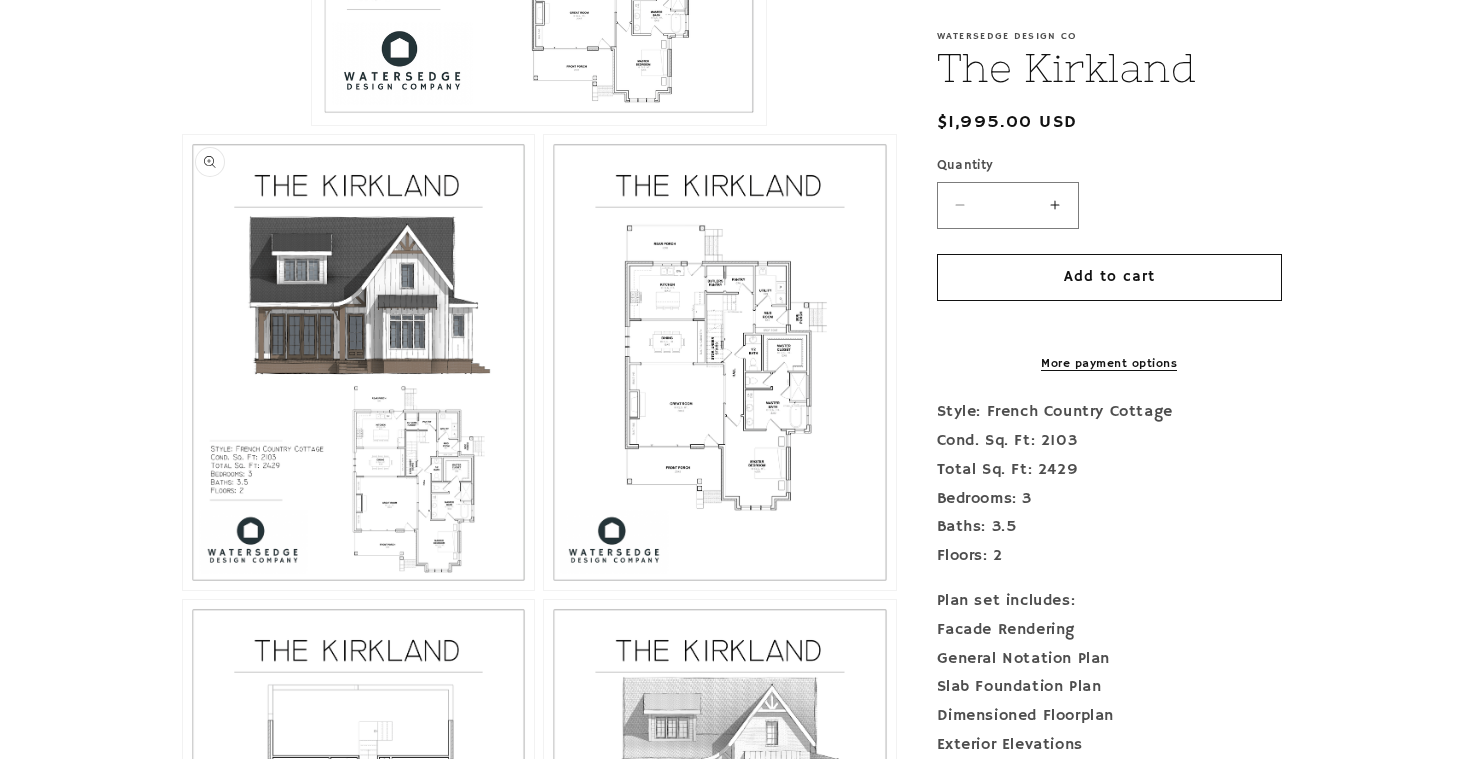 click on "Open media 2 in modal" at bounding box center [183, 590] 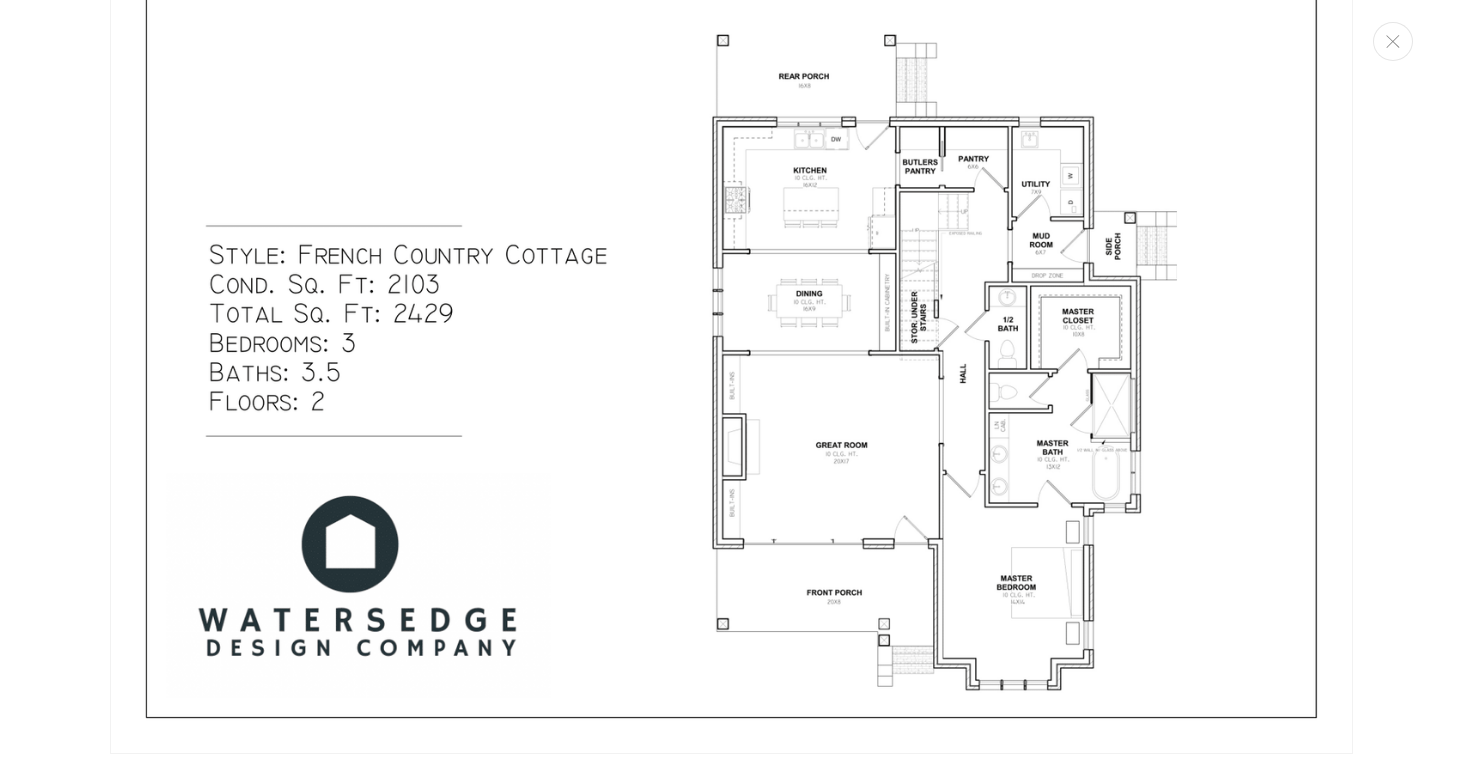scroll, scrollTop: 2473, scrollLeft: 0, axis: vertical 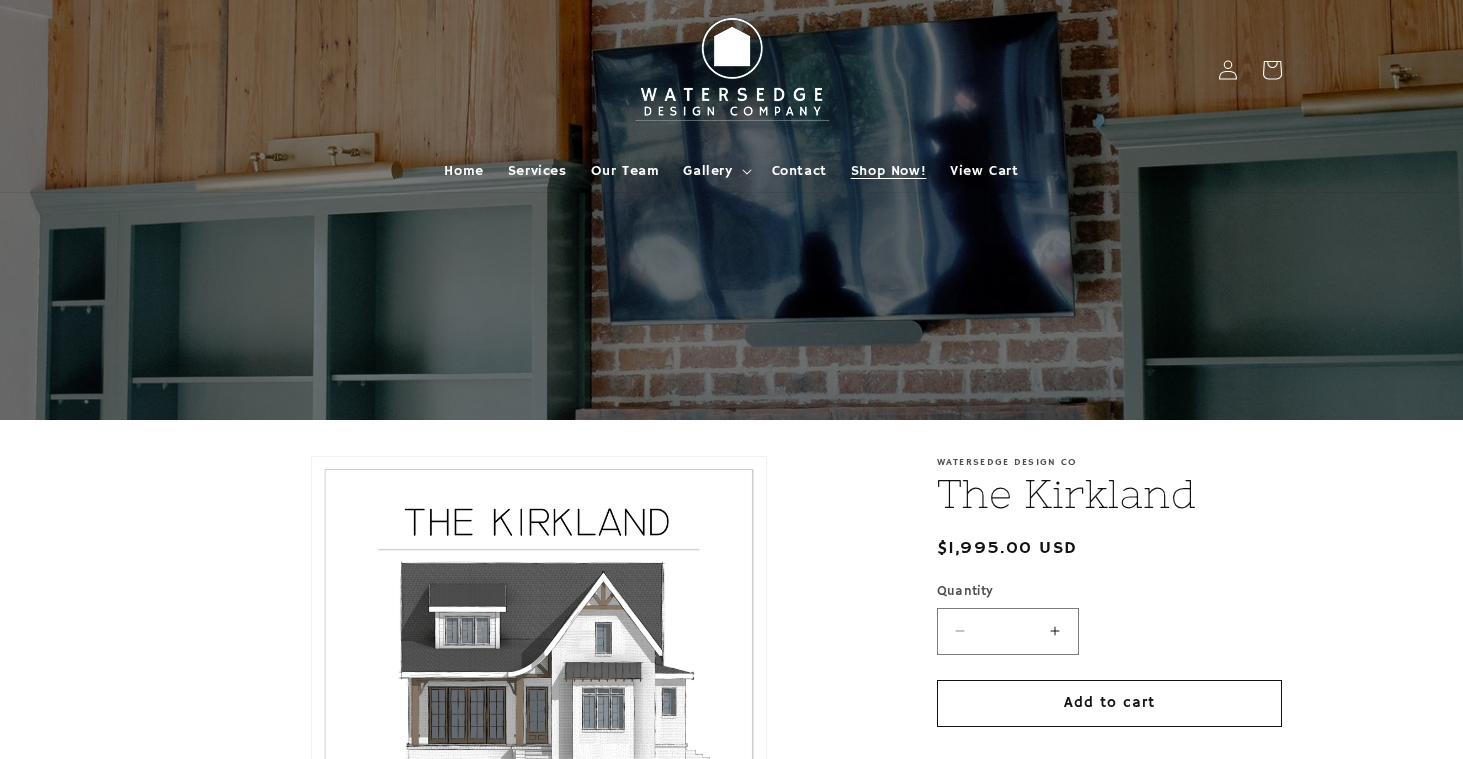 click on "Shop Now!" at bounding box center (888, 171) 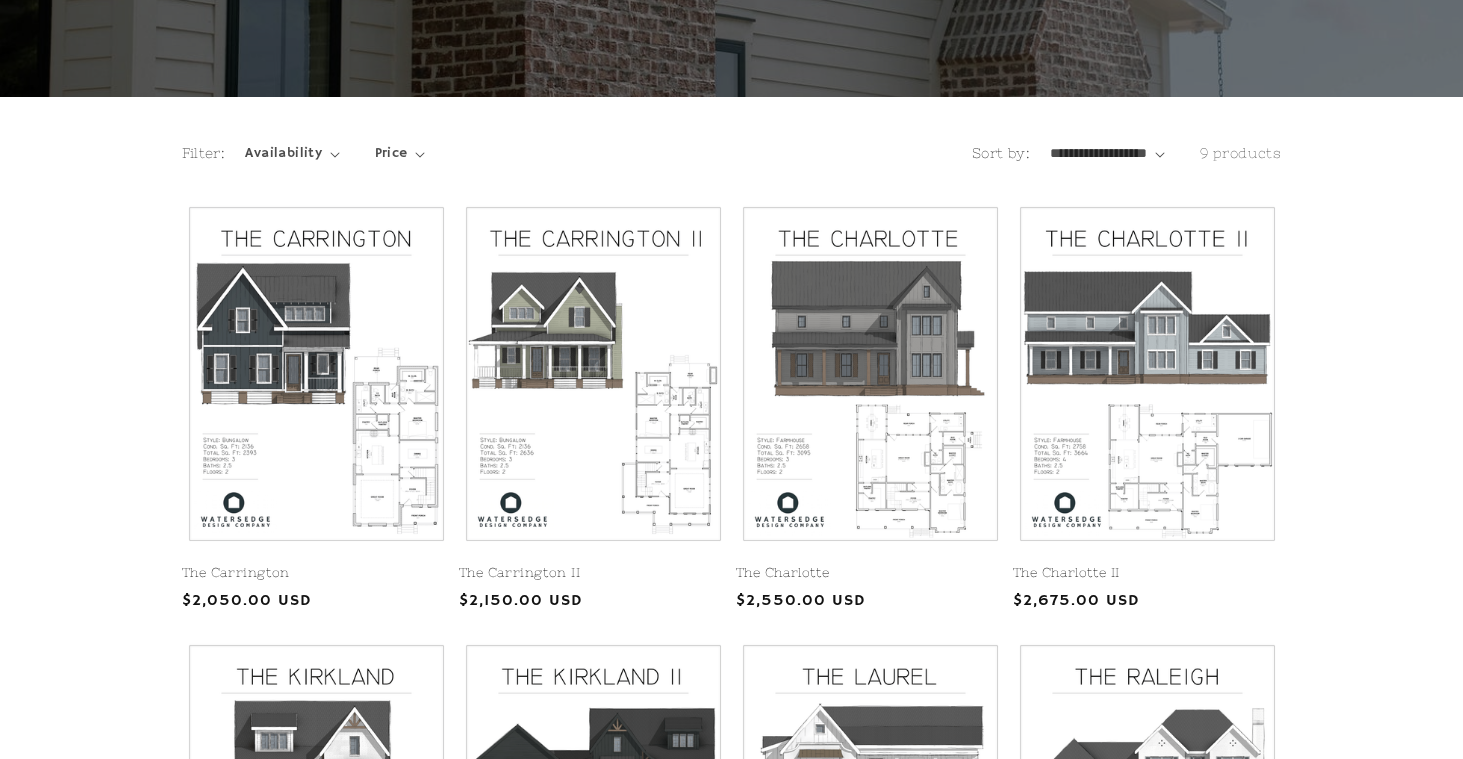 scroll, scrollTop: 318, scrollLeft: 0, axis: vertical 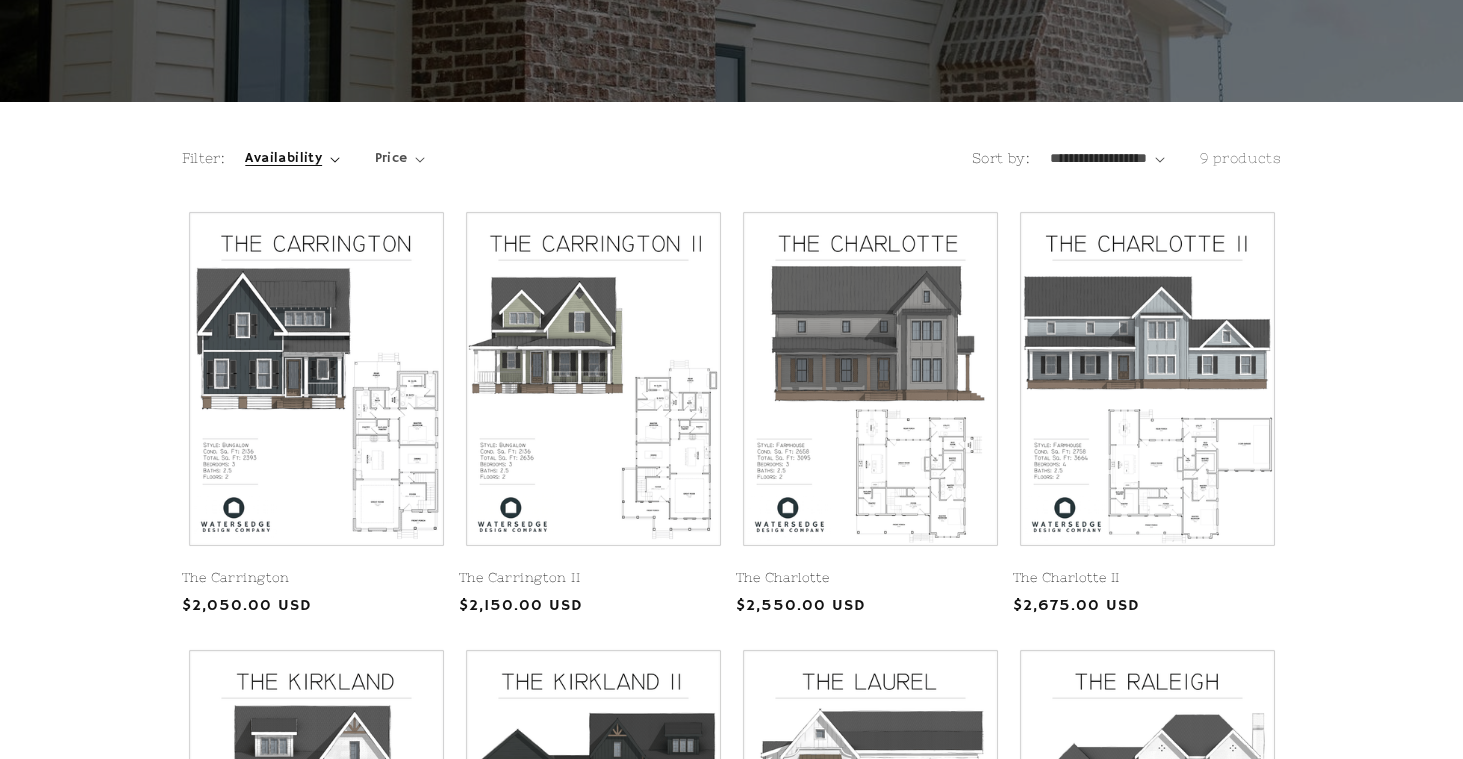 click on "Availability" at bounding box center (283, 158) 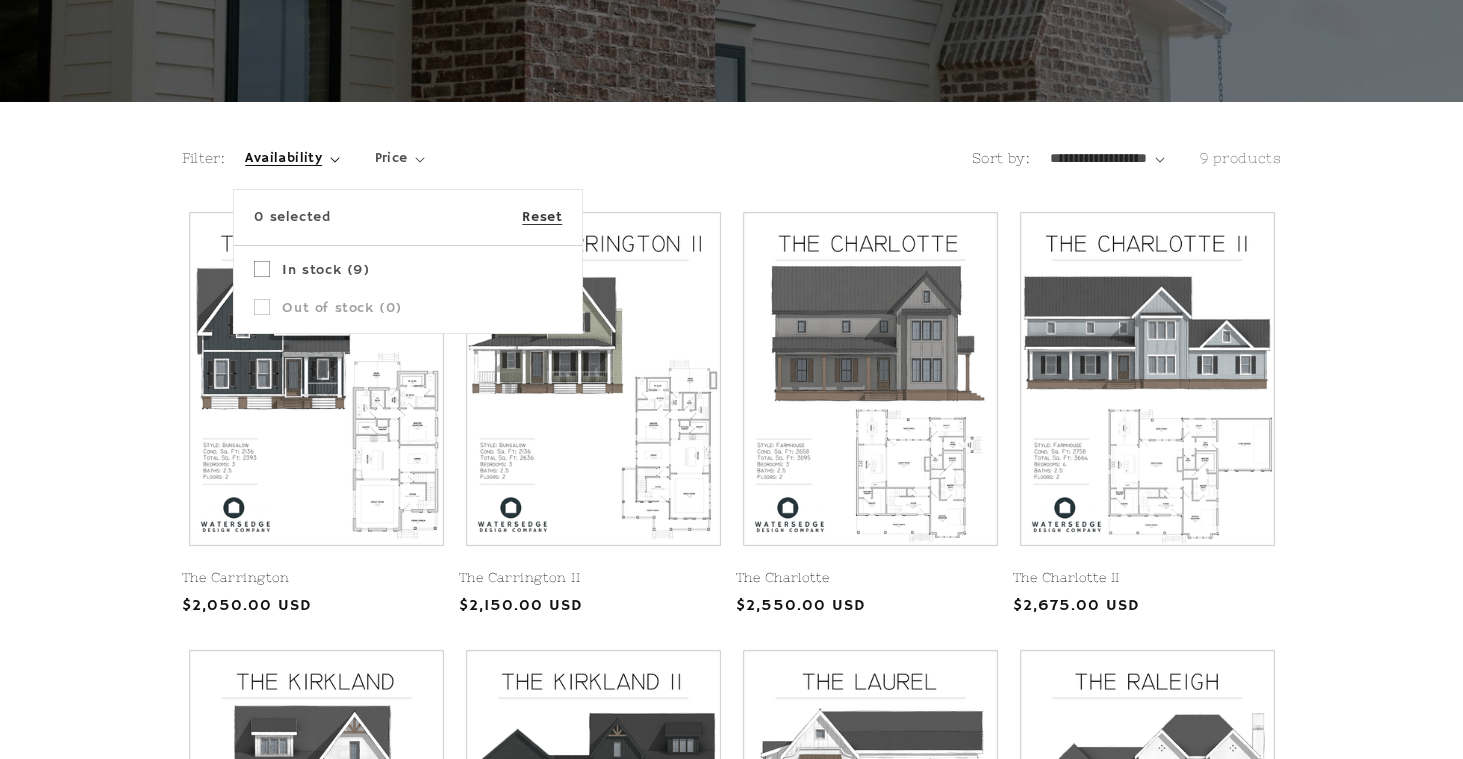 click on "Availability" at bounding box center [292, 158] 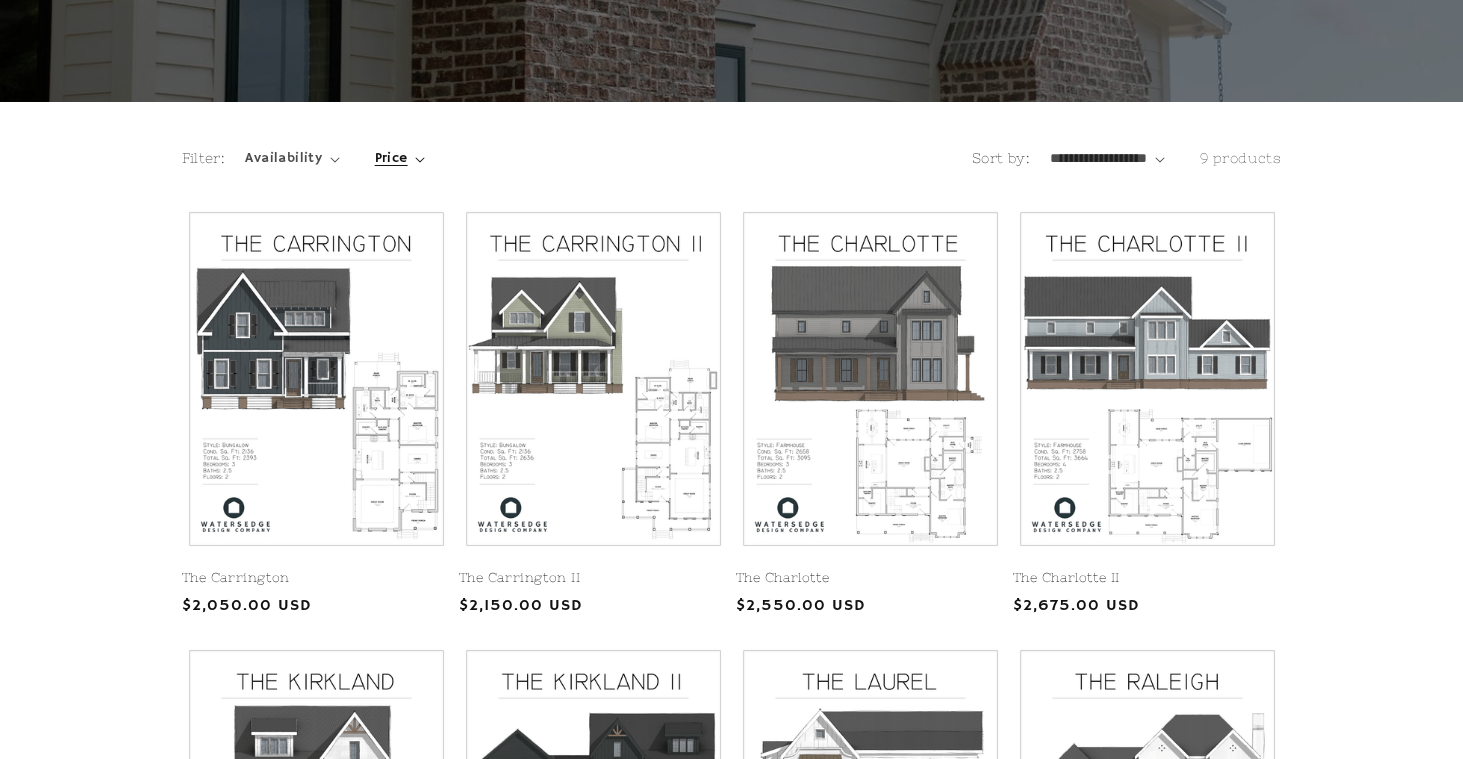 click on "Price" at bounding box center (391, 158) 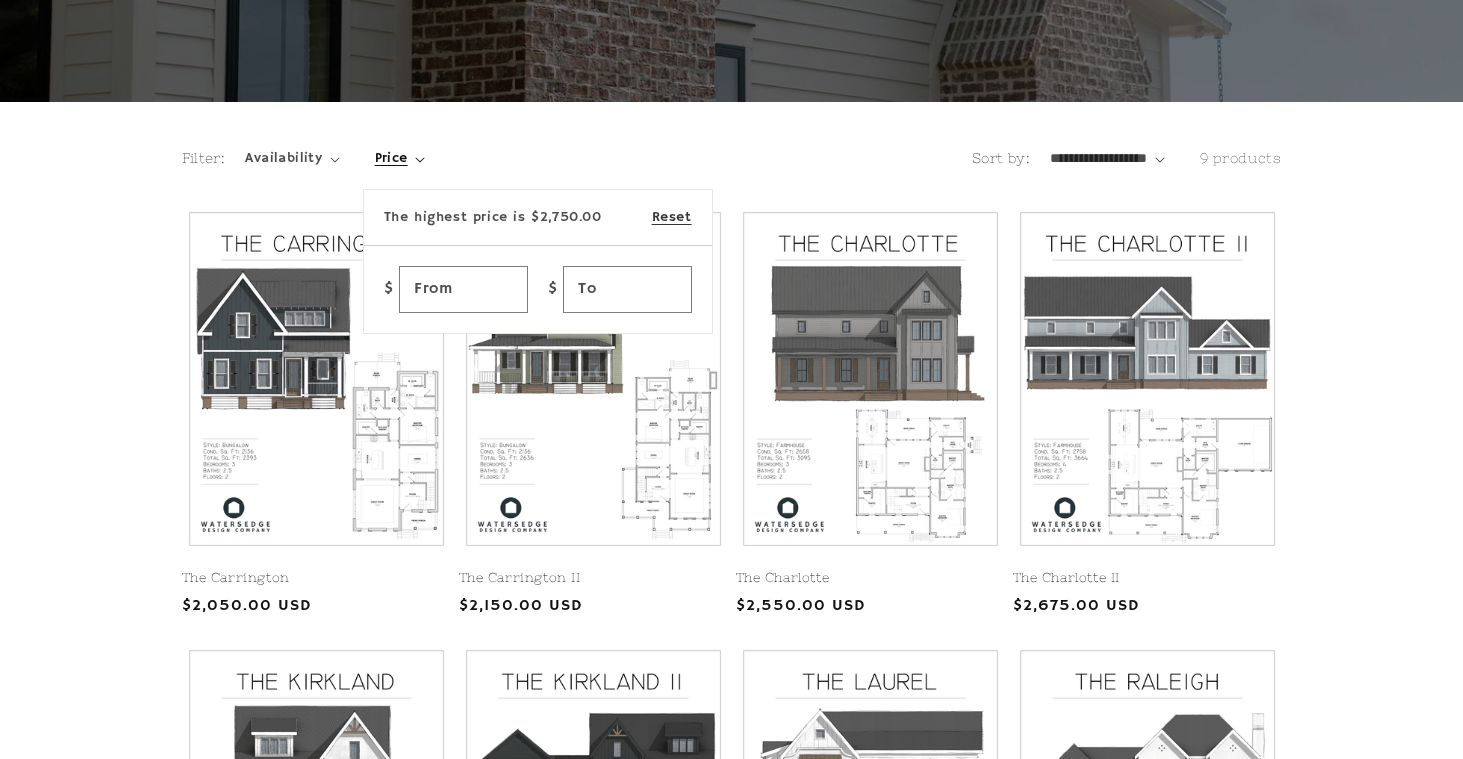 click on "Price" at bounding box center [400, 158] 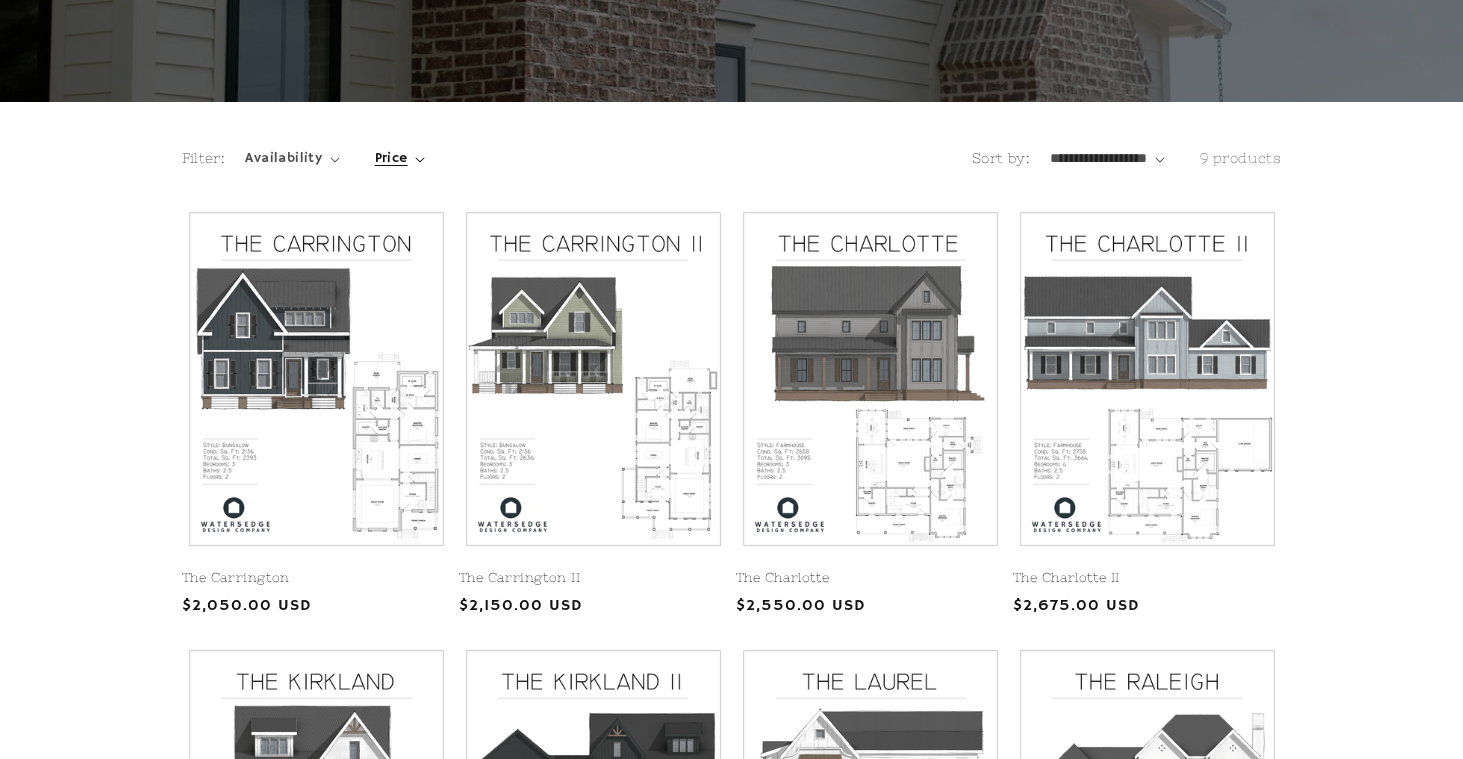 click on "Price" at bounding box center (391, 158) 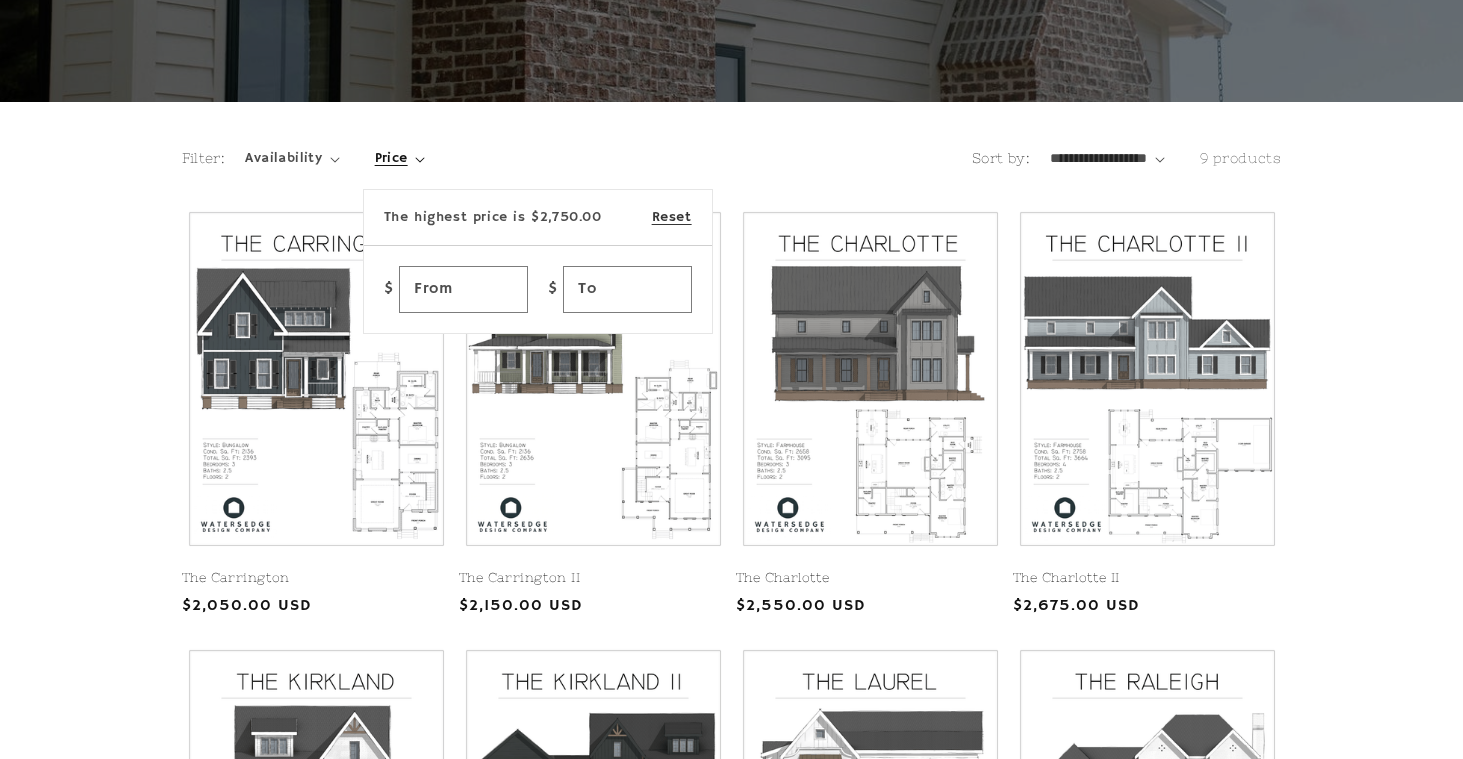 click on "Price" at bounding box center [400, 158] 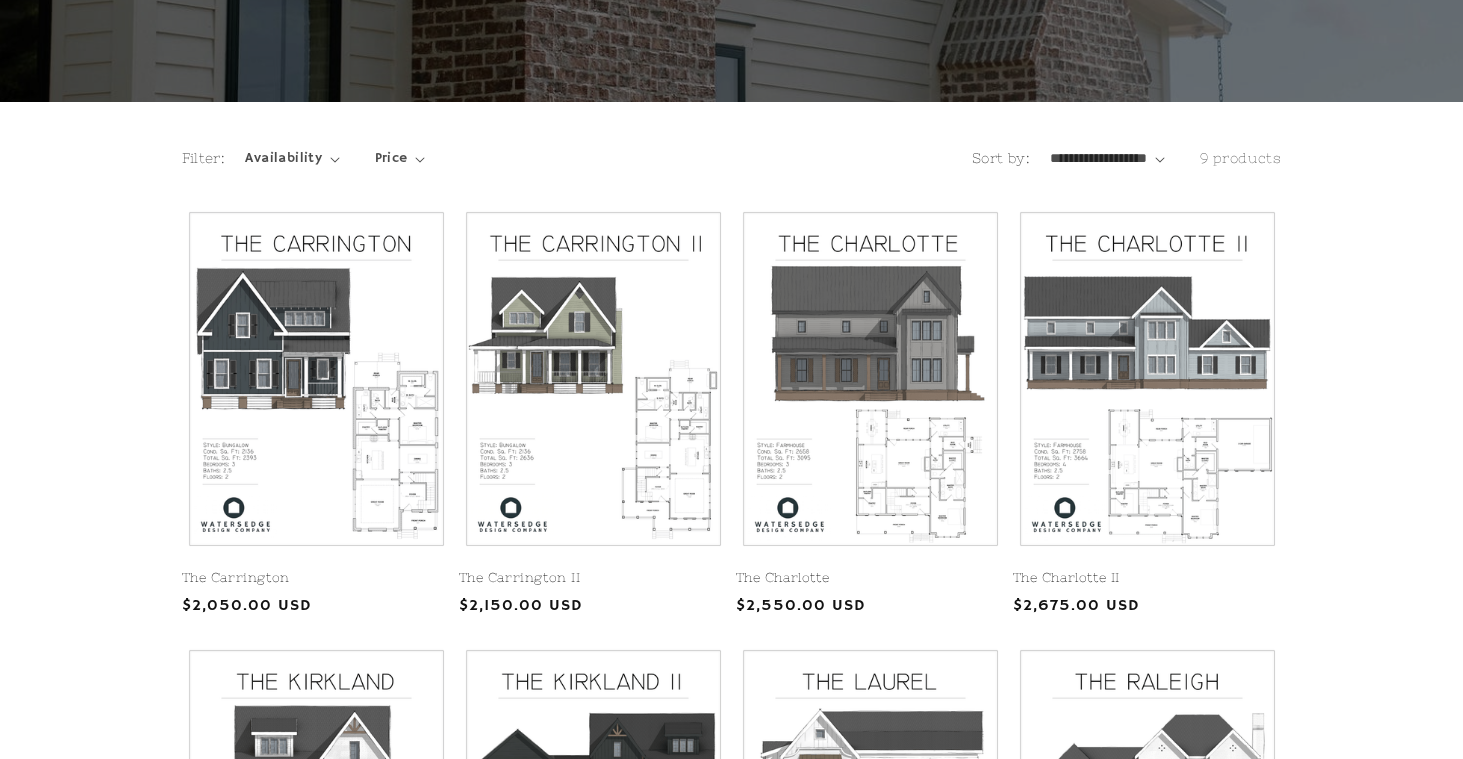 click on "Filter:
Availability
0 selected
Reset
Availability
In stock (9)
In stock (9 products)
In stock (9)" at bounding box center (732, 166) 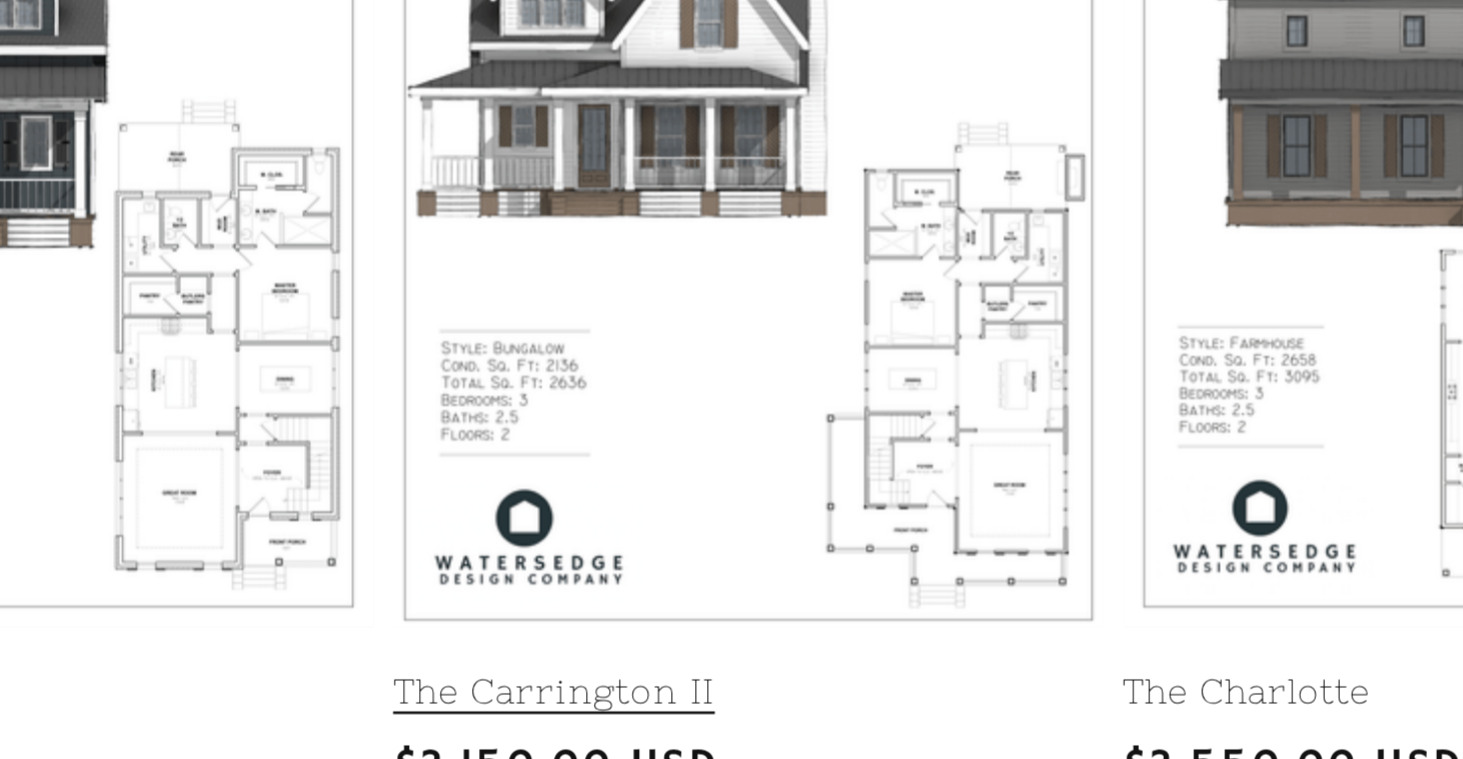 scroll, scrollTop: 164, scrollLeft: 0, axis: vertical 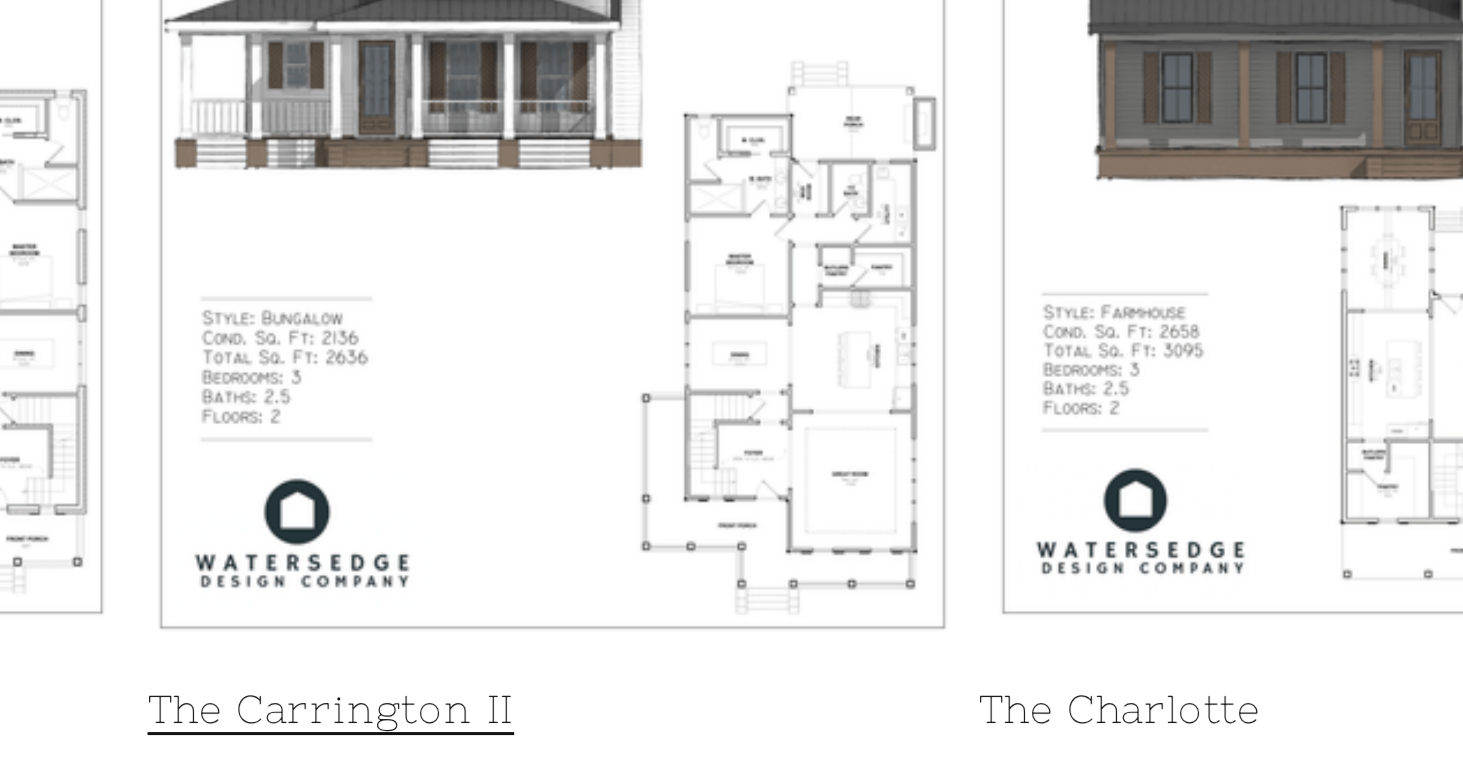 click on "The Carrington II" at bounding box center [593, 732] 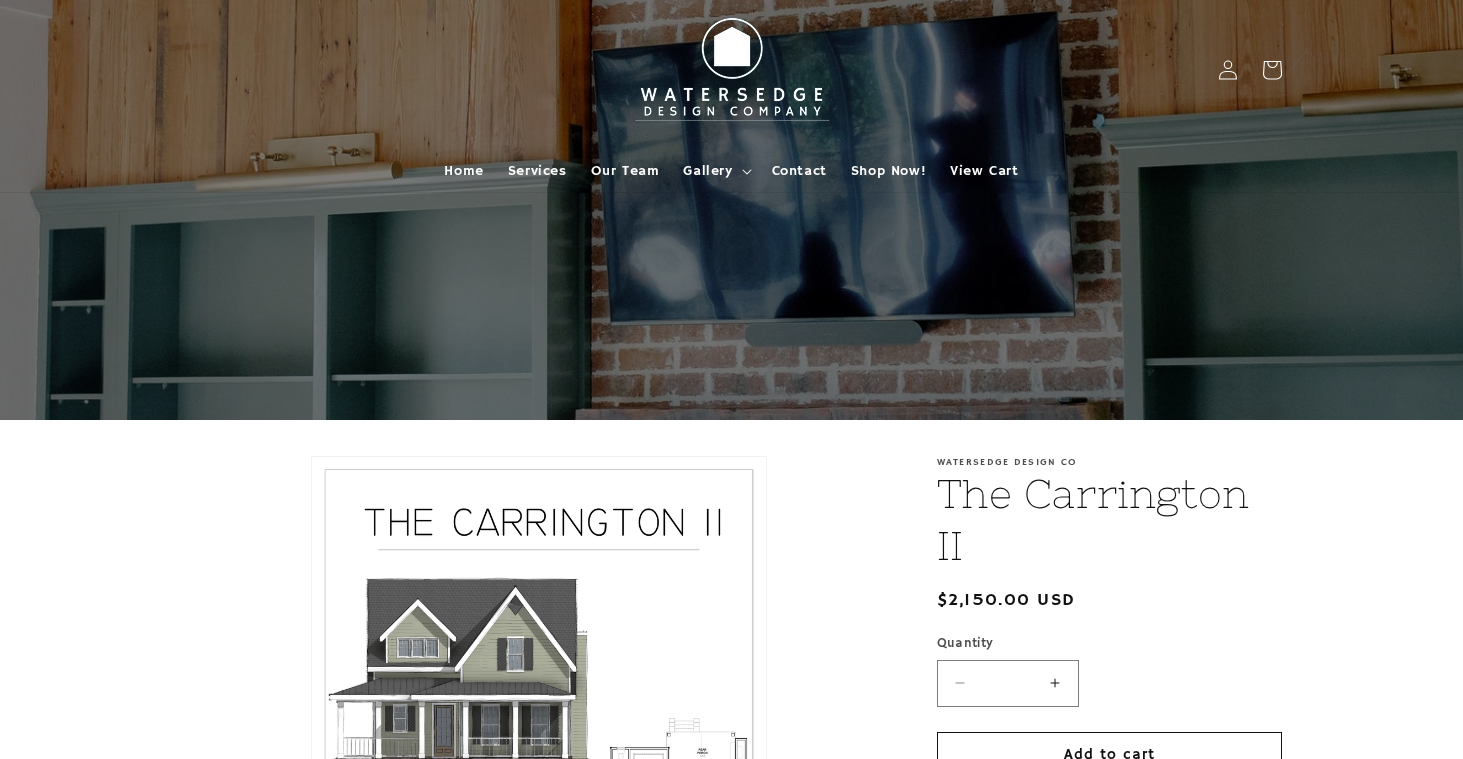 scroll, scrollTop: 0, scrollLeft: 0, axis: both 